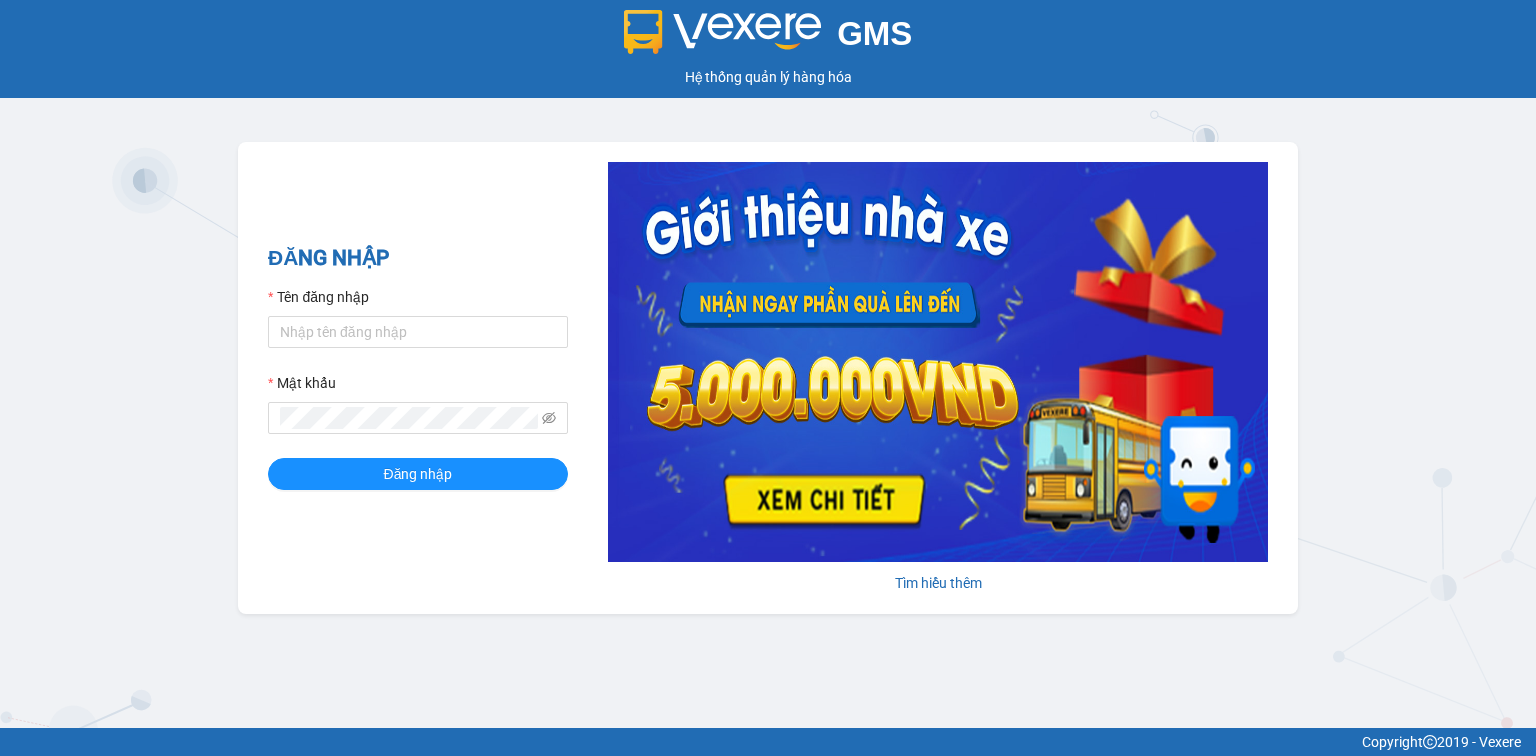 scroll, scrollTop: 0, scrollLeft: 0, axis: both 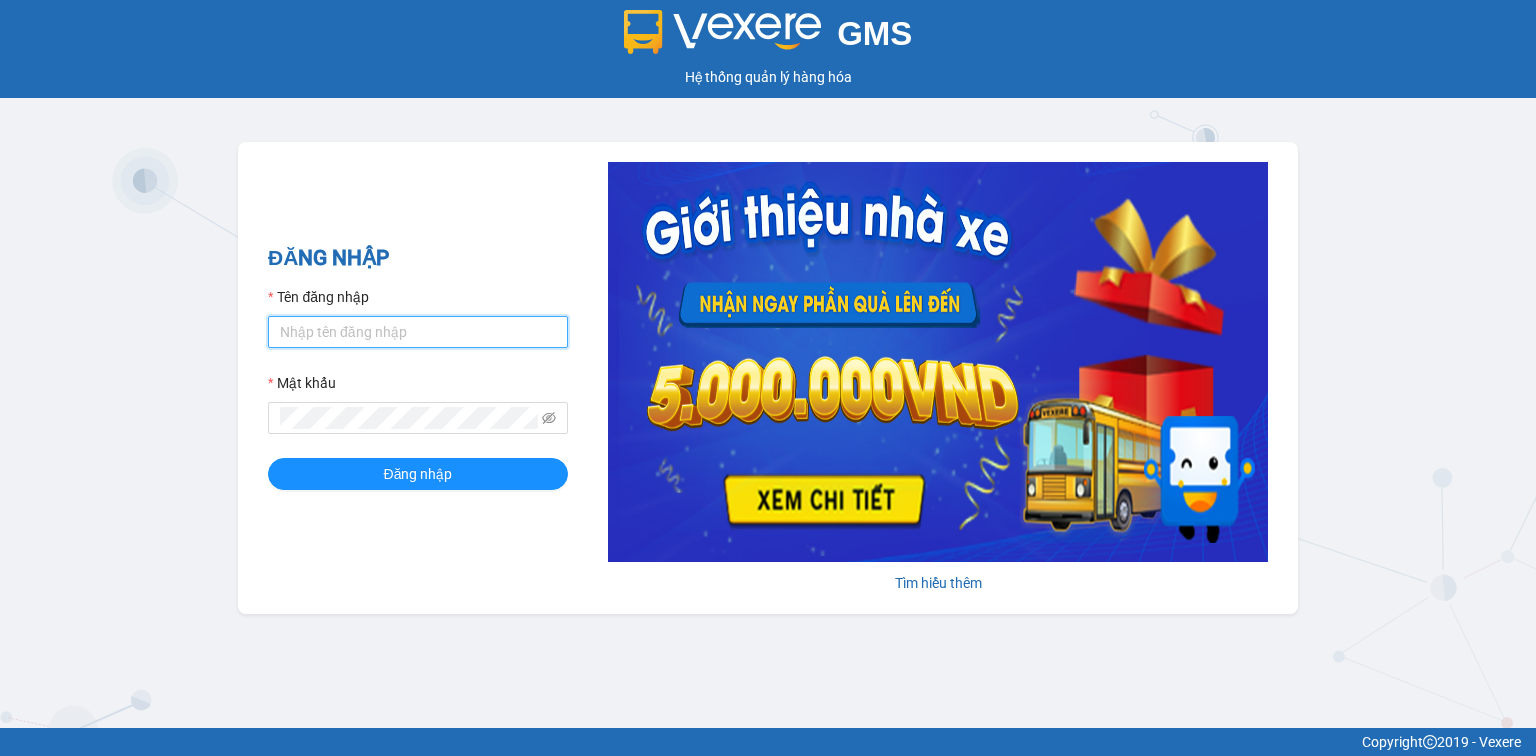 click on "Tên đăng nhập" at bounding box center [418, 332] 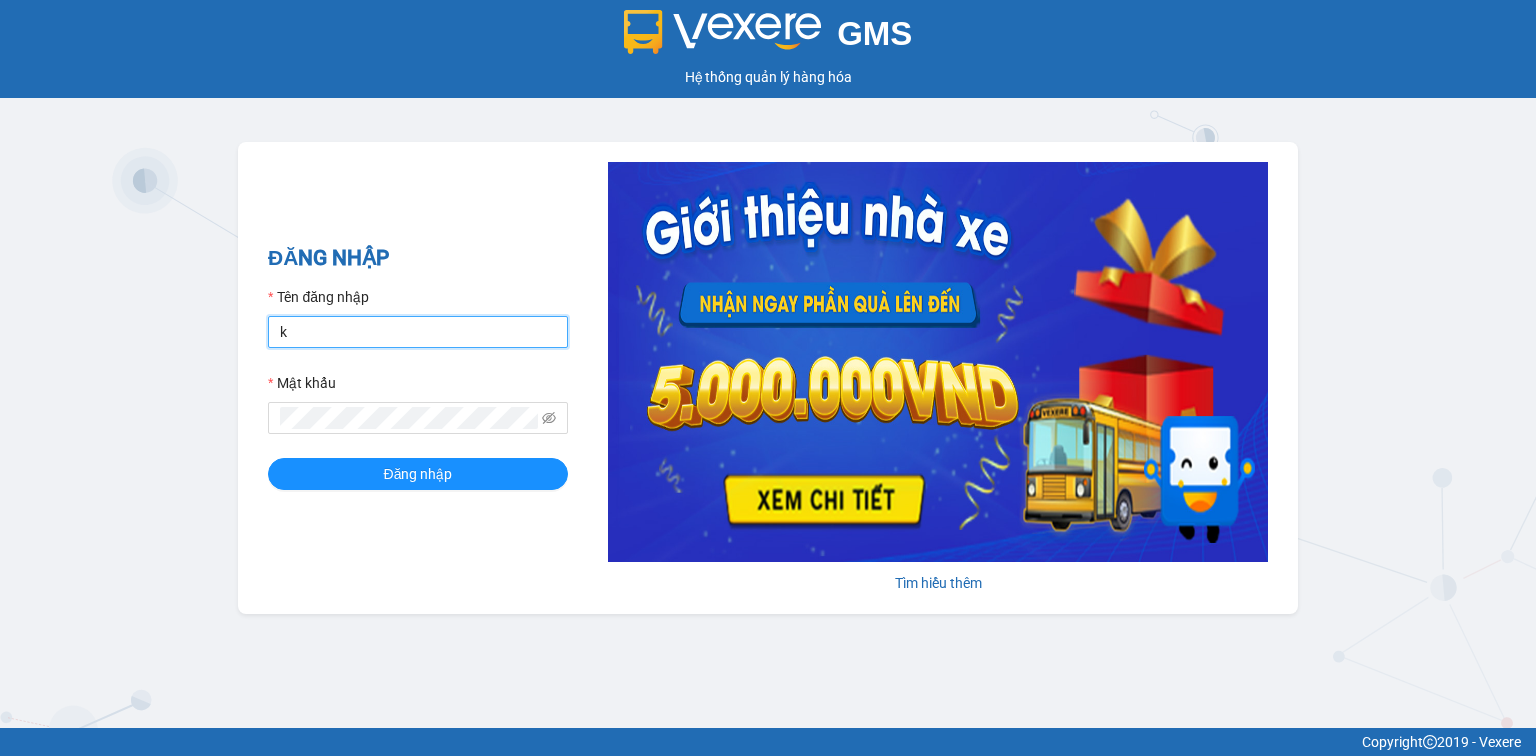 type on "kiennv_hhlc.saoviet" 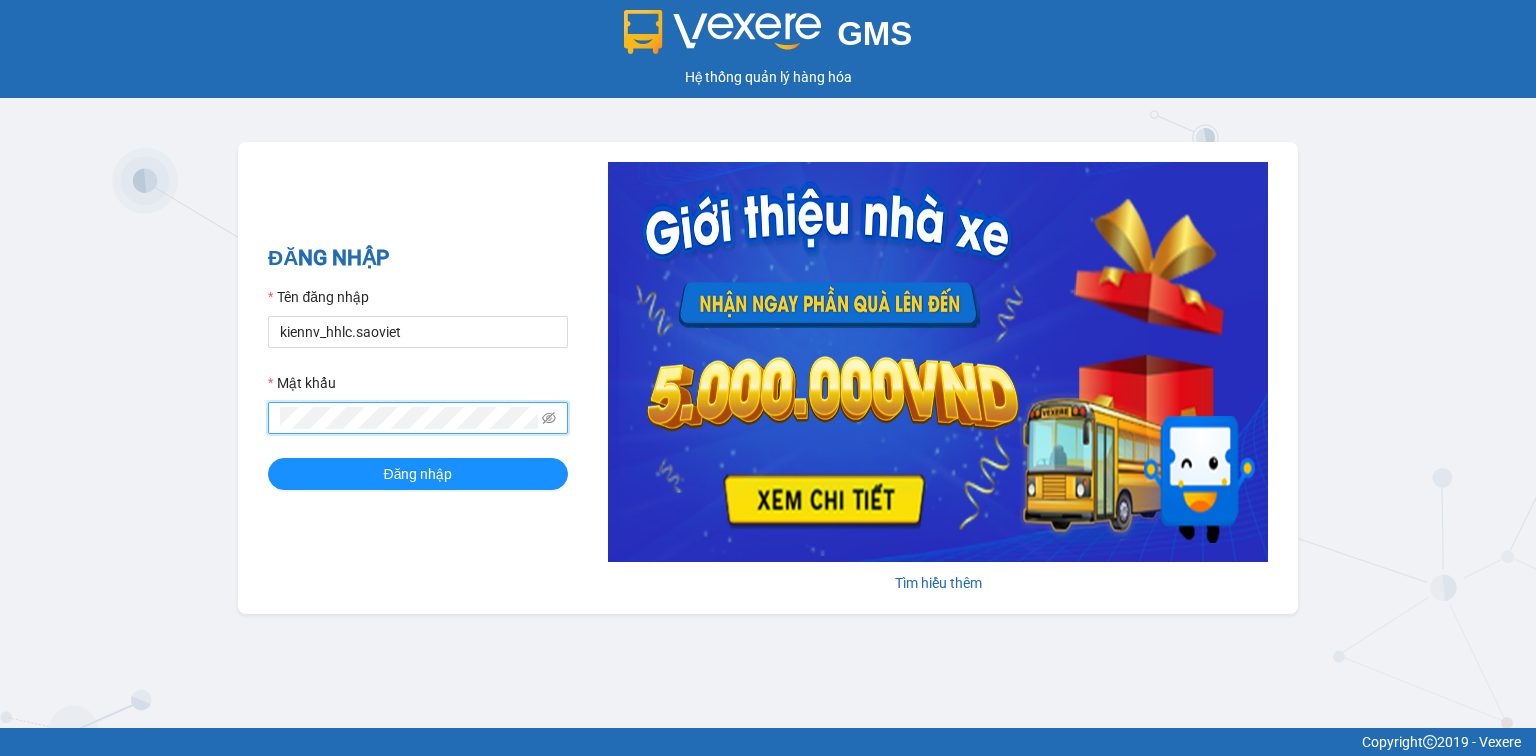 click on "Đăng nhập" at bounding box center [418, 474] 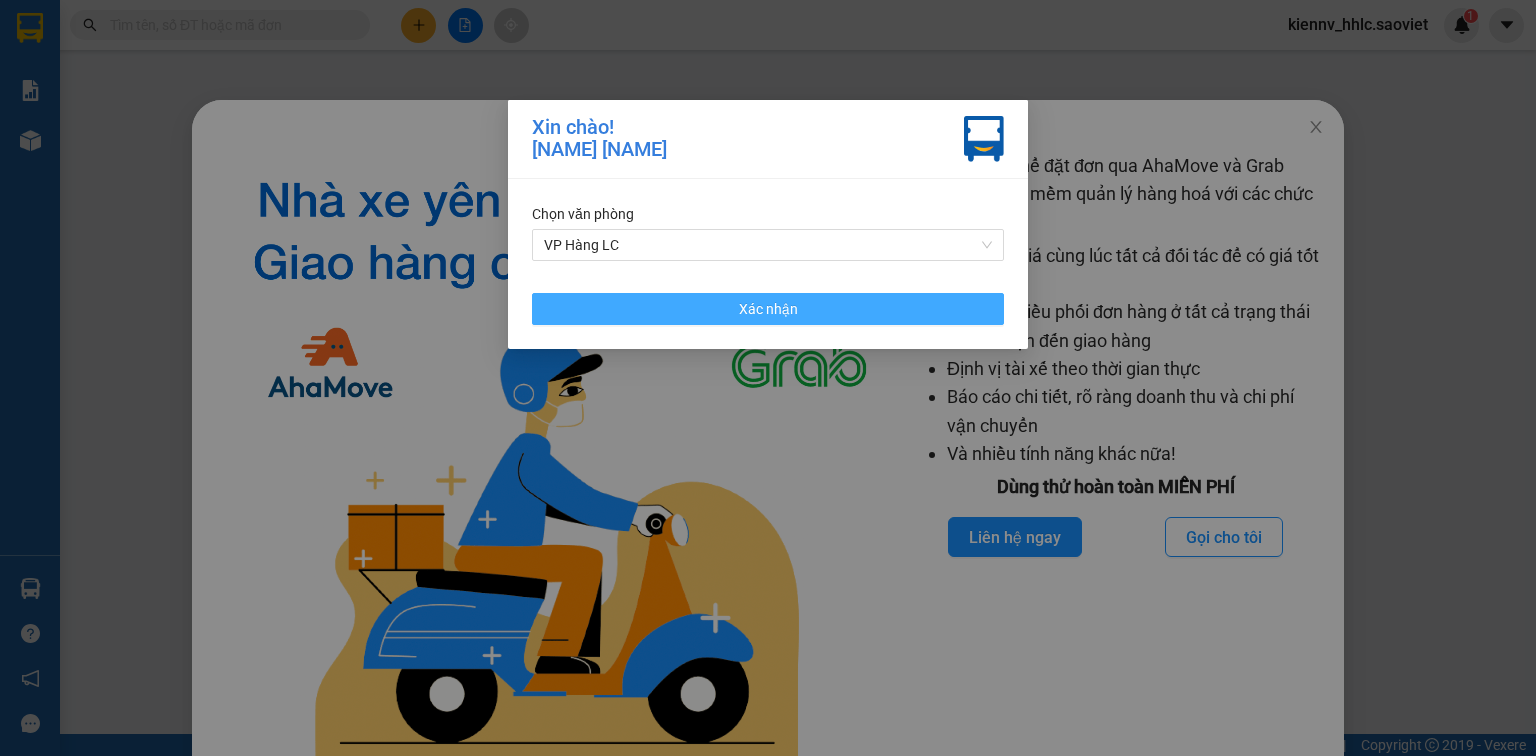 click on "Xác nhận" at bounding box center (768, 309) 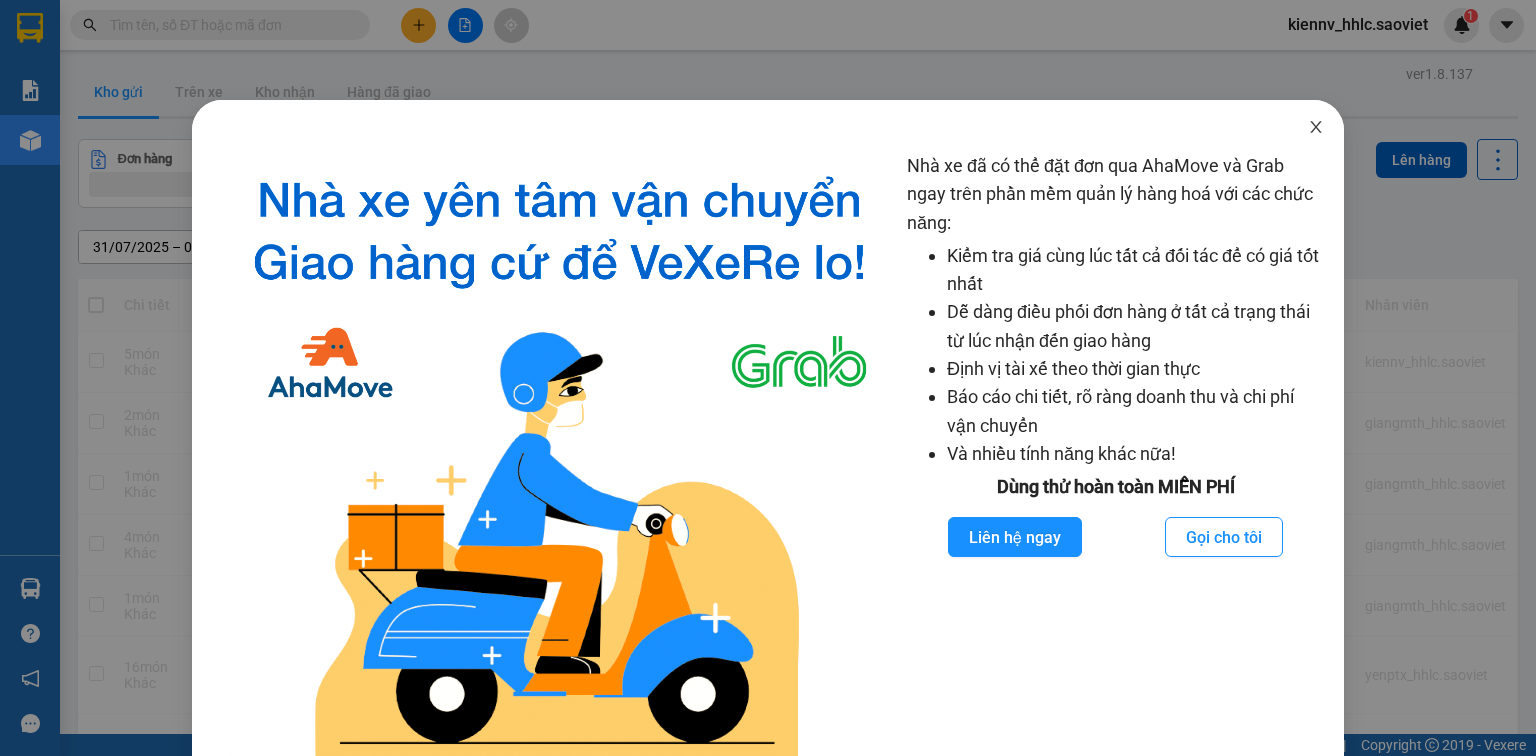 click 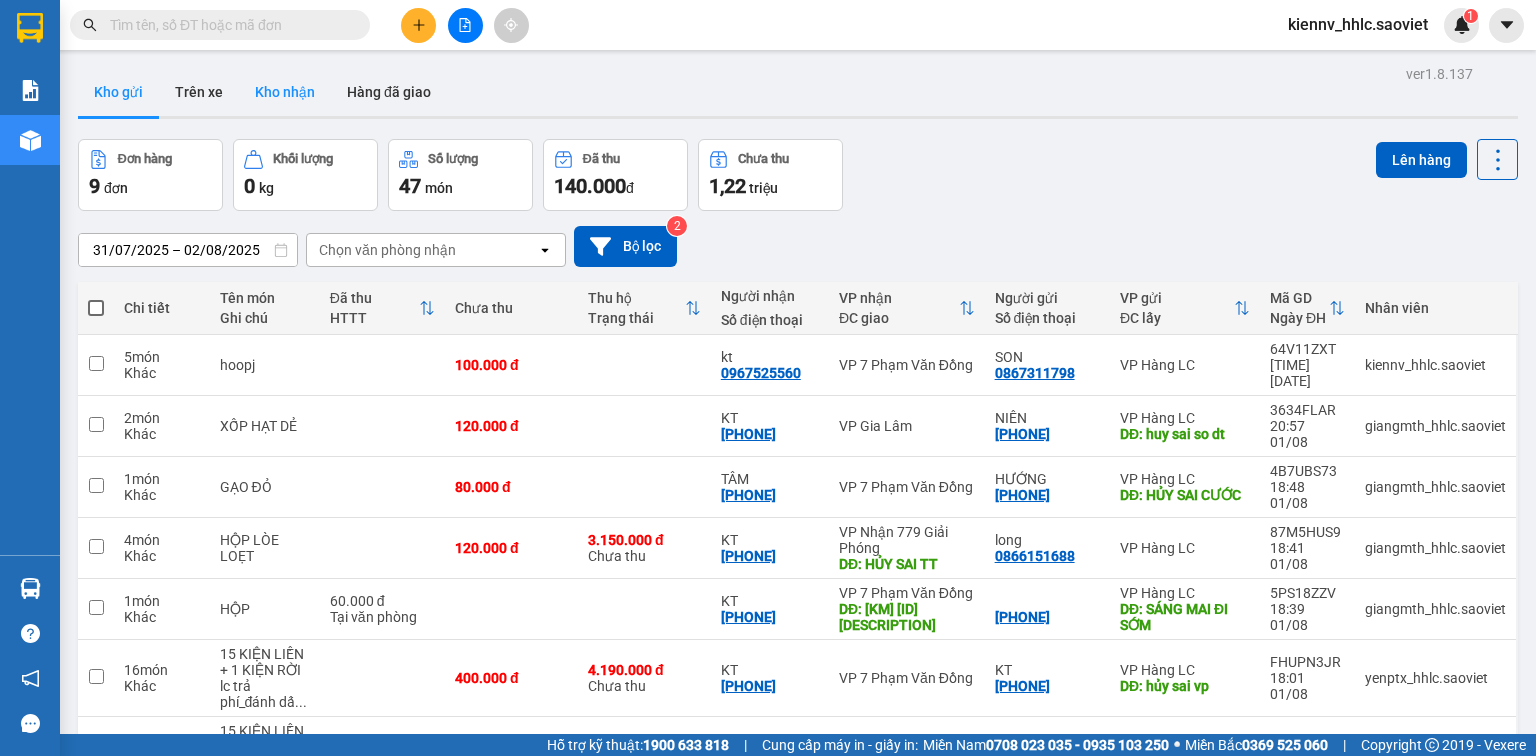 click on "Kho nhận" at bounding box center (285, 92) 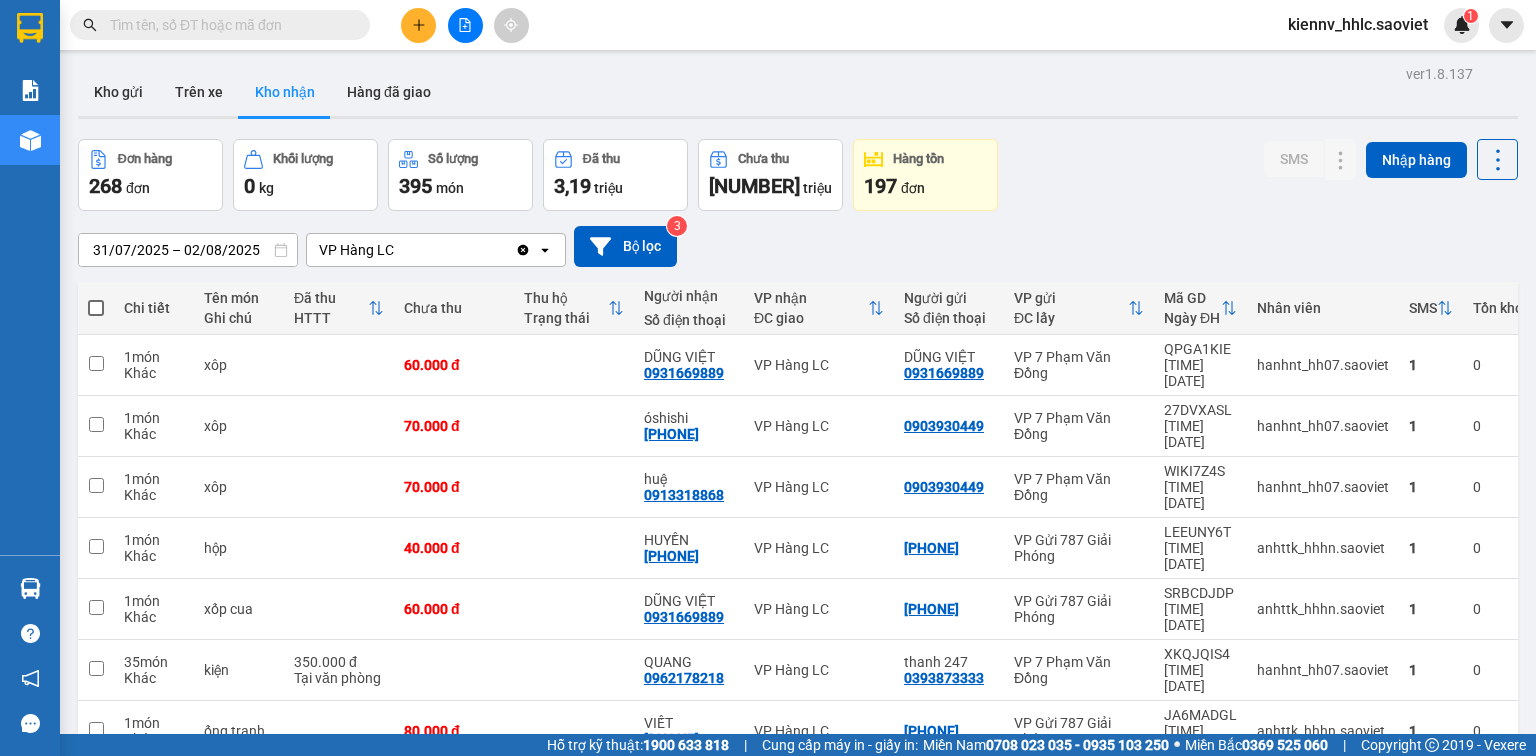 scroll, scrollTop: 137, scrollLeft: 0, axis: vertical 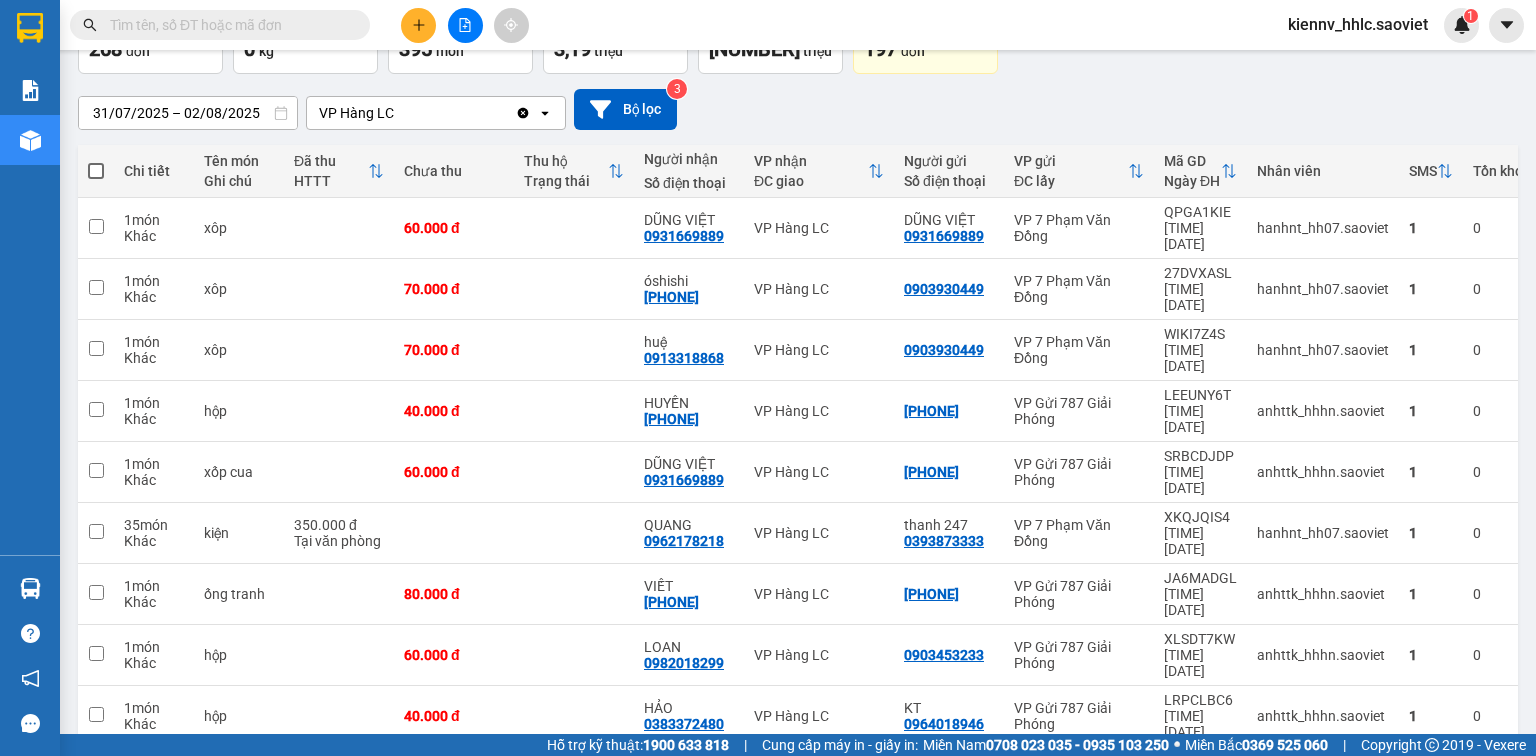 click 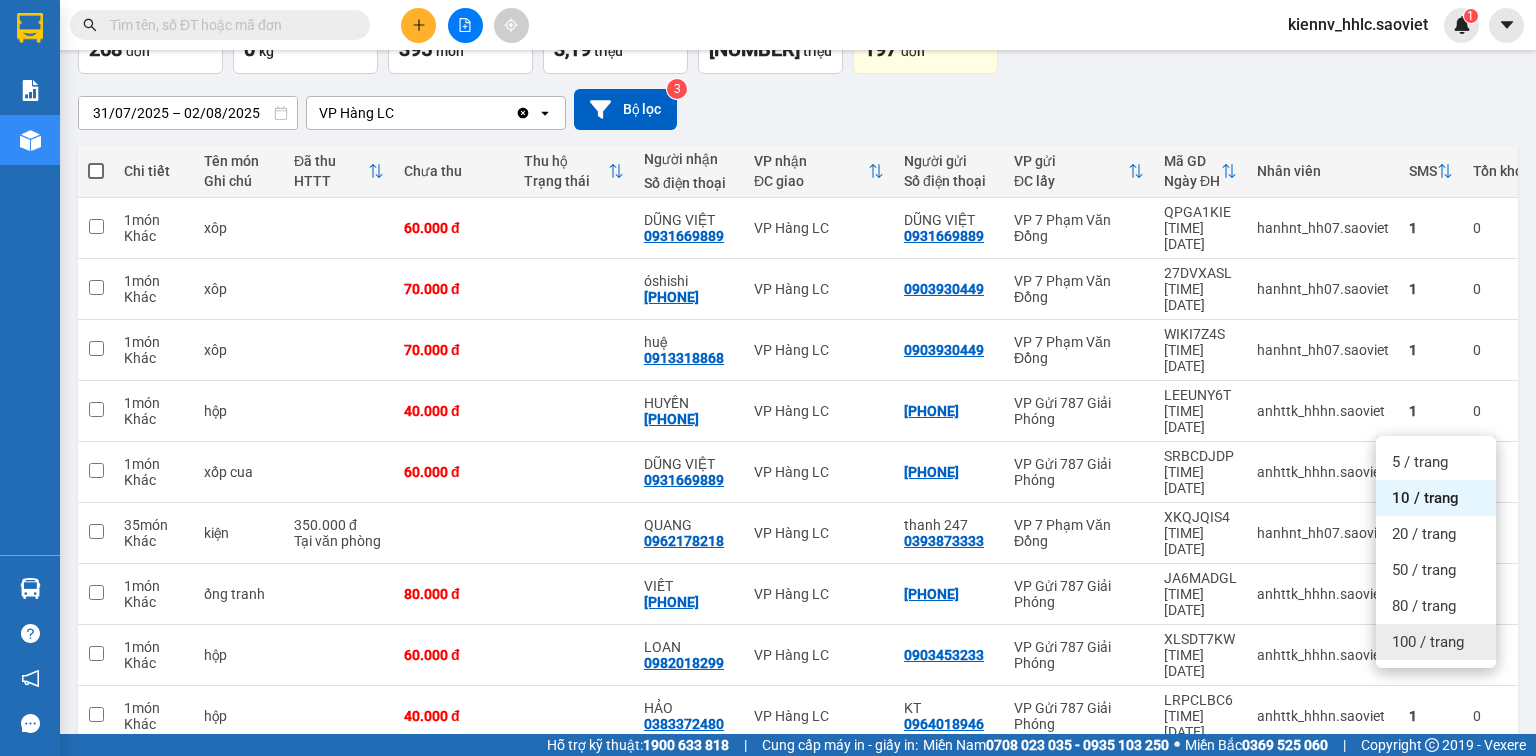 click on "100 / trang" at bounding box center [1428, 642] 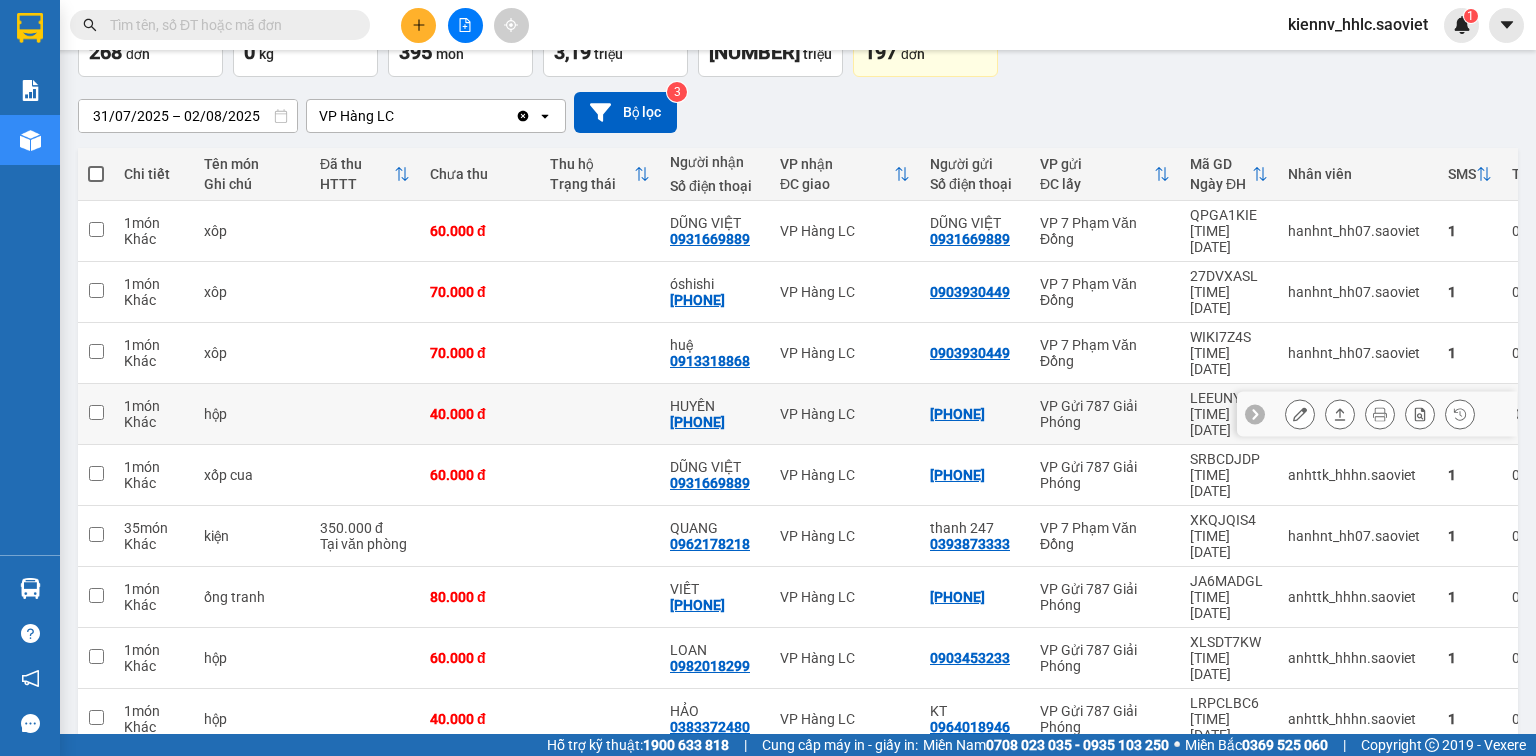 scroll, scrollTop: 137, scrollLeft: 0, axis: vertical 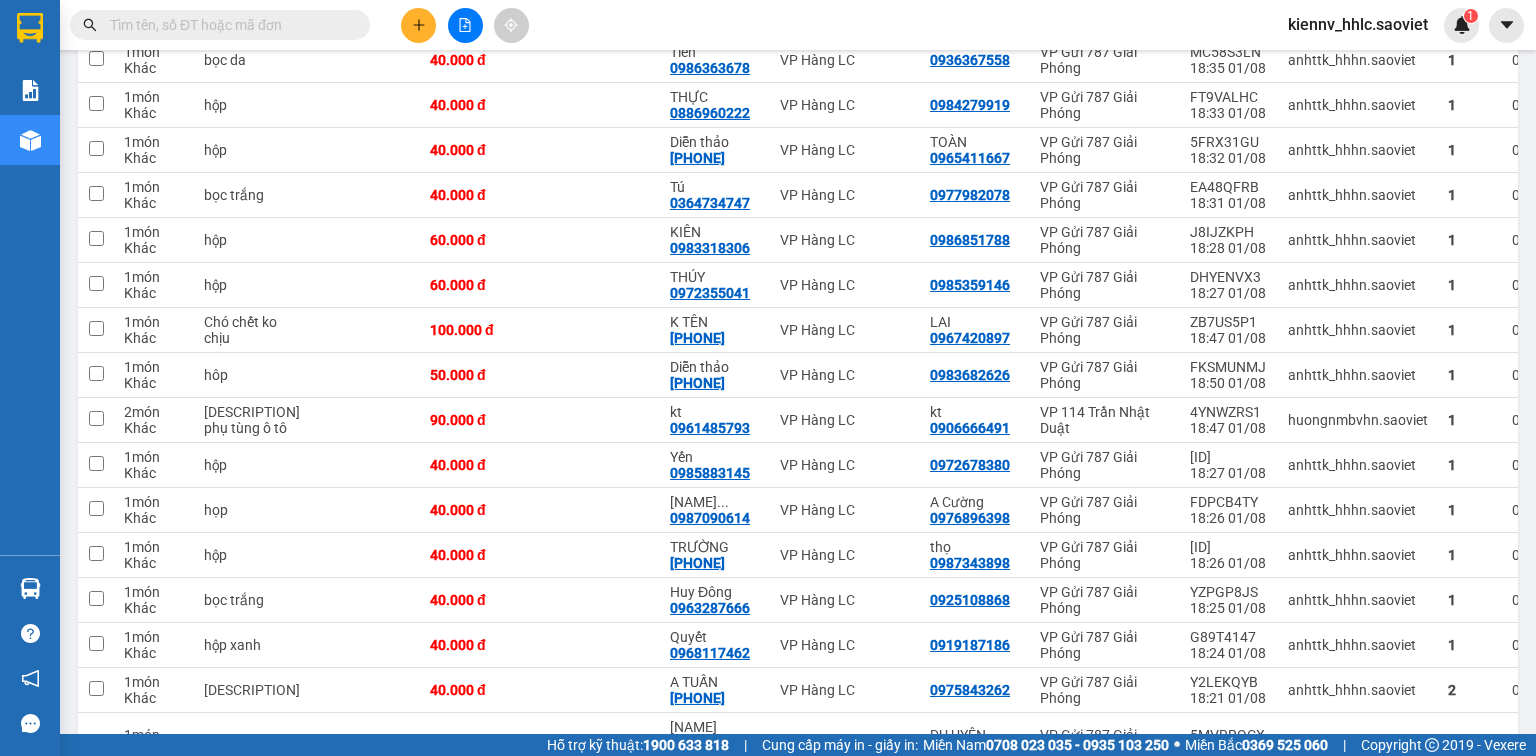 click on "3" at bounding box center (1300, 1034) 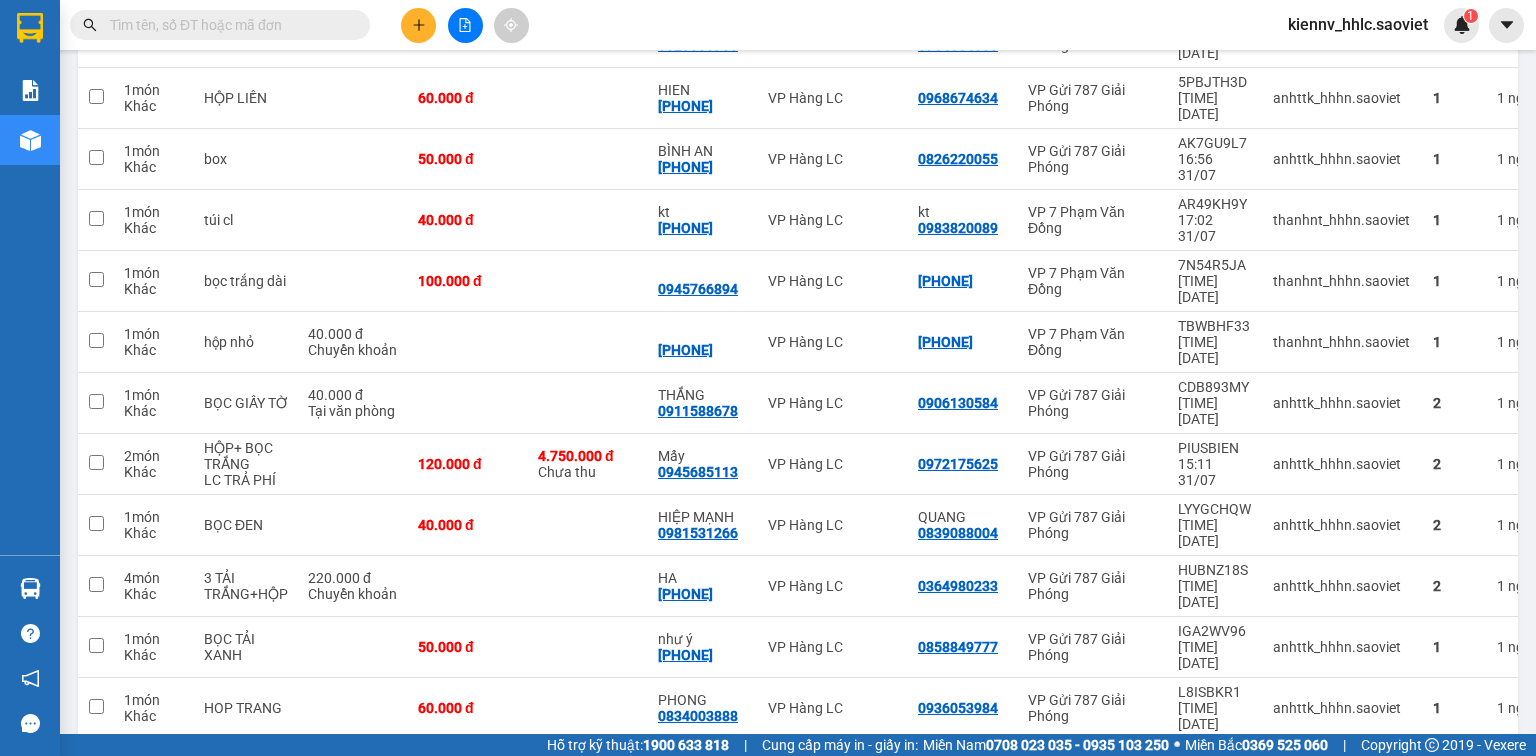 scroll, scrollTop: 2960, scrollLeft: 0, axis: vertical 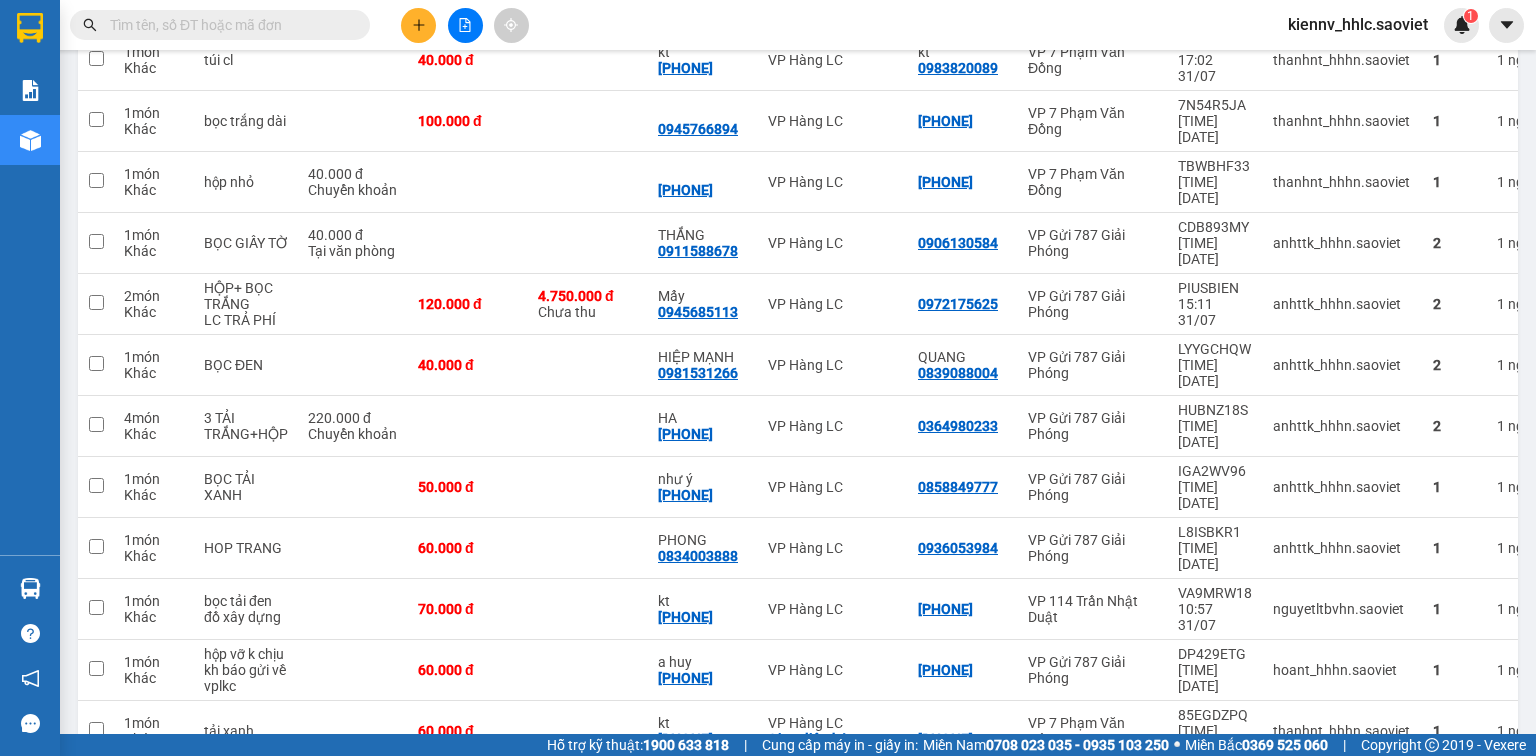 click on "2" at bounding box center (1265, 1619) 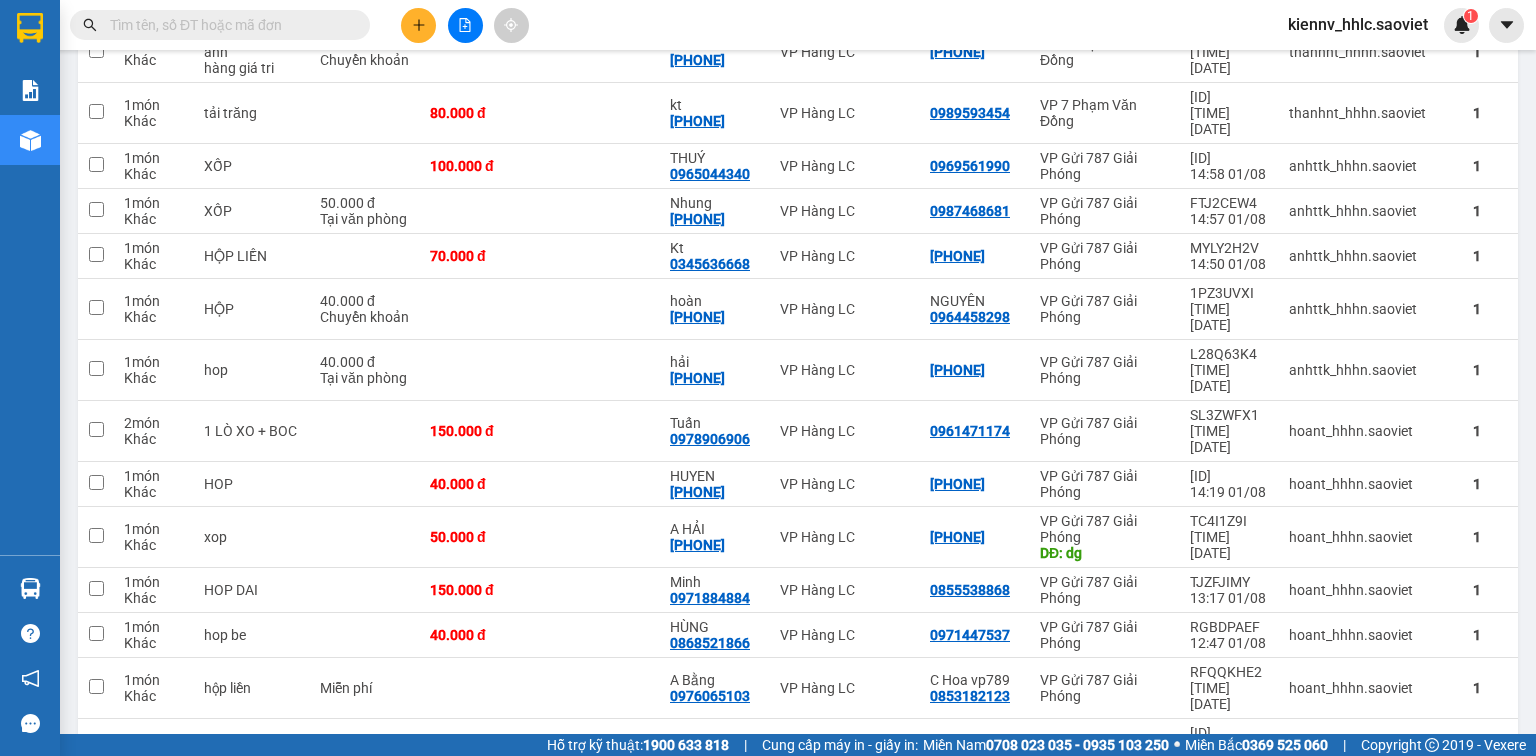 scroll, scrollTop: 4473, scrollLeft: 0, axis: vertical 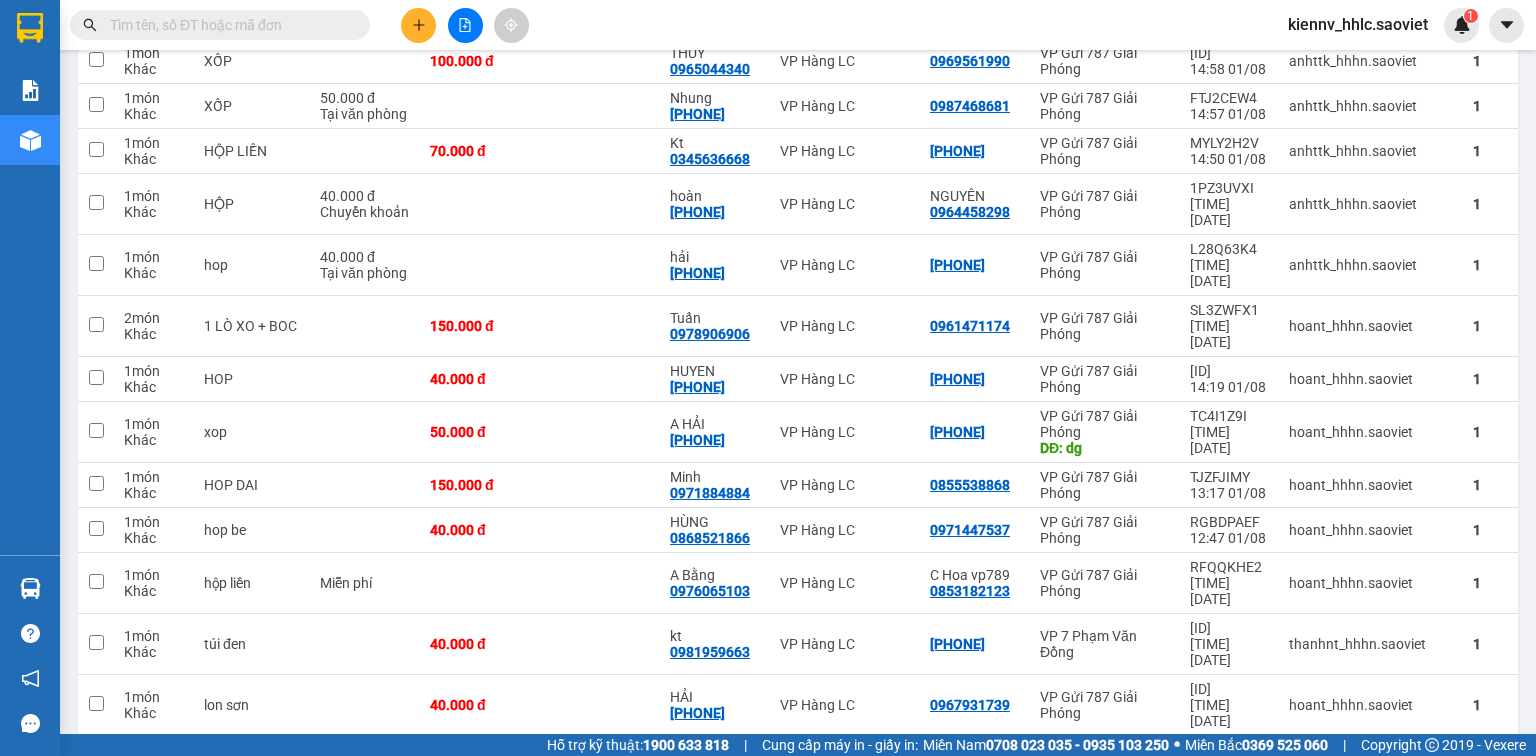 click on "1" at bounding box center (1230, 858) 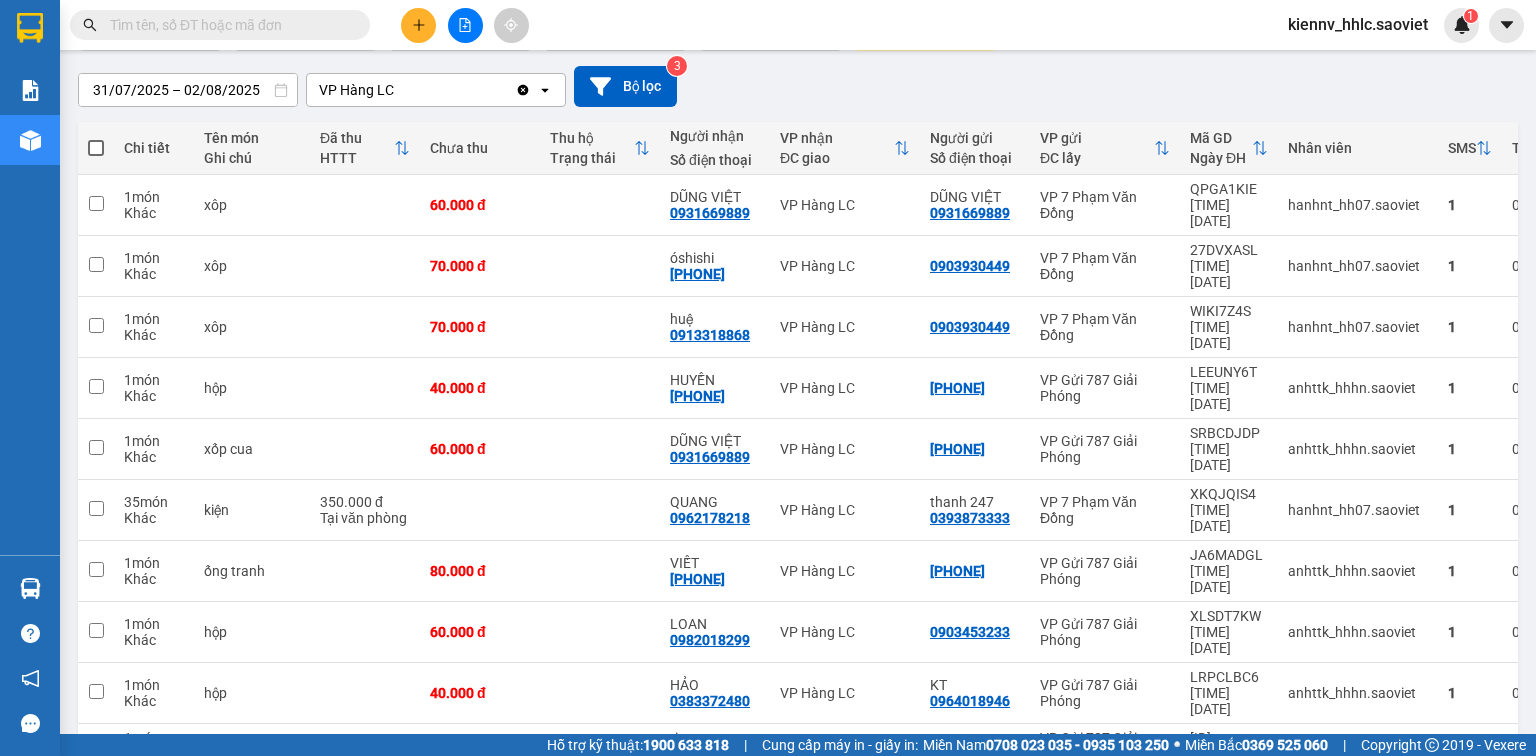 scroll, scrollTop: 80, scrollLeft: 0, axis: vertical 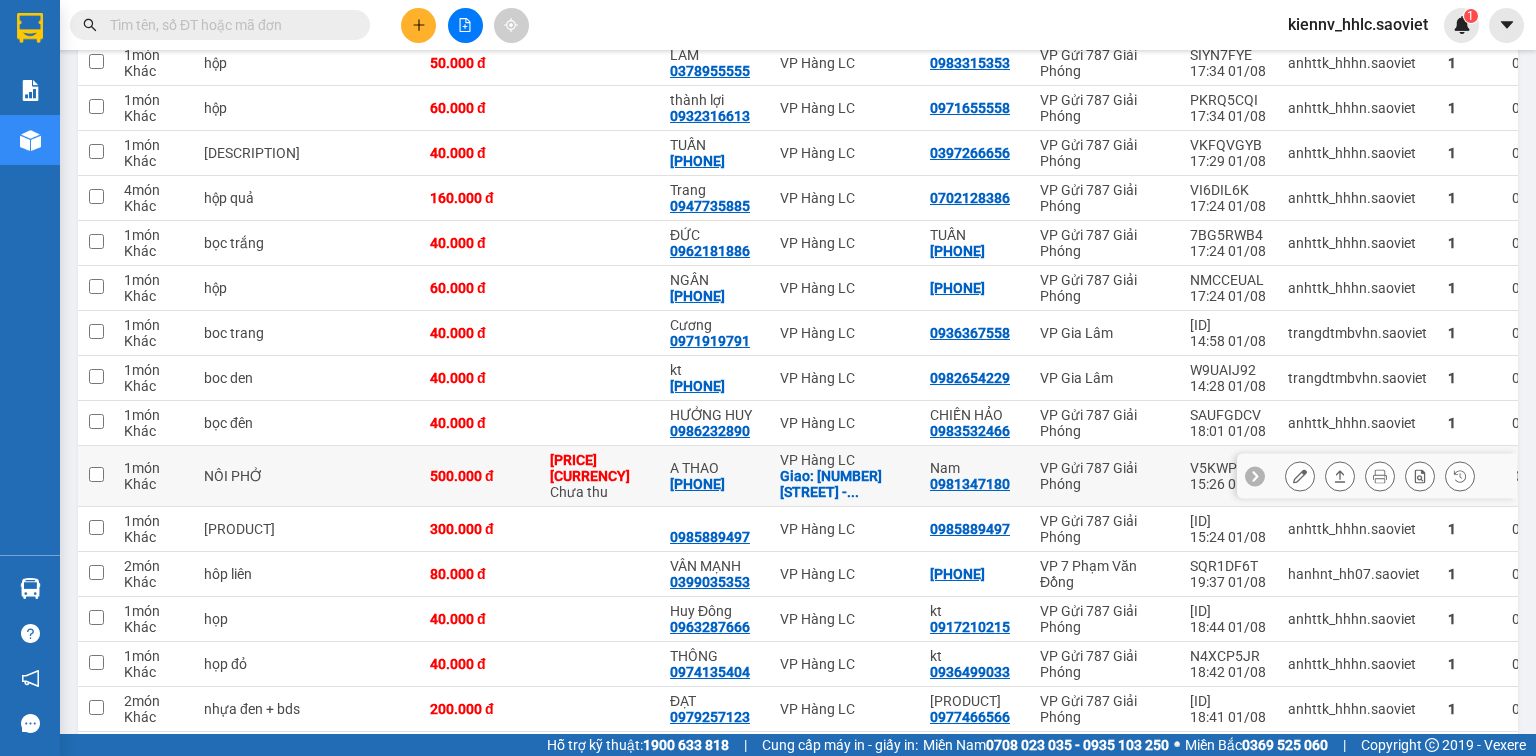click on "[PRICE] [CURRENCY]" at bounding box center [600, 468] 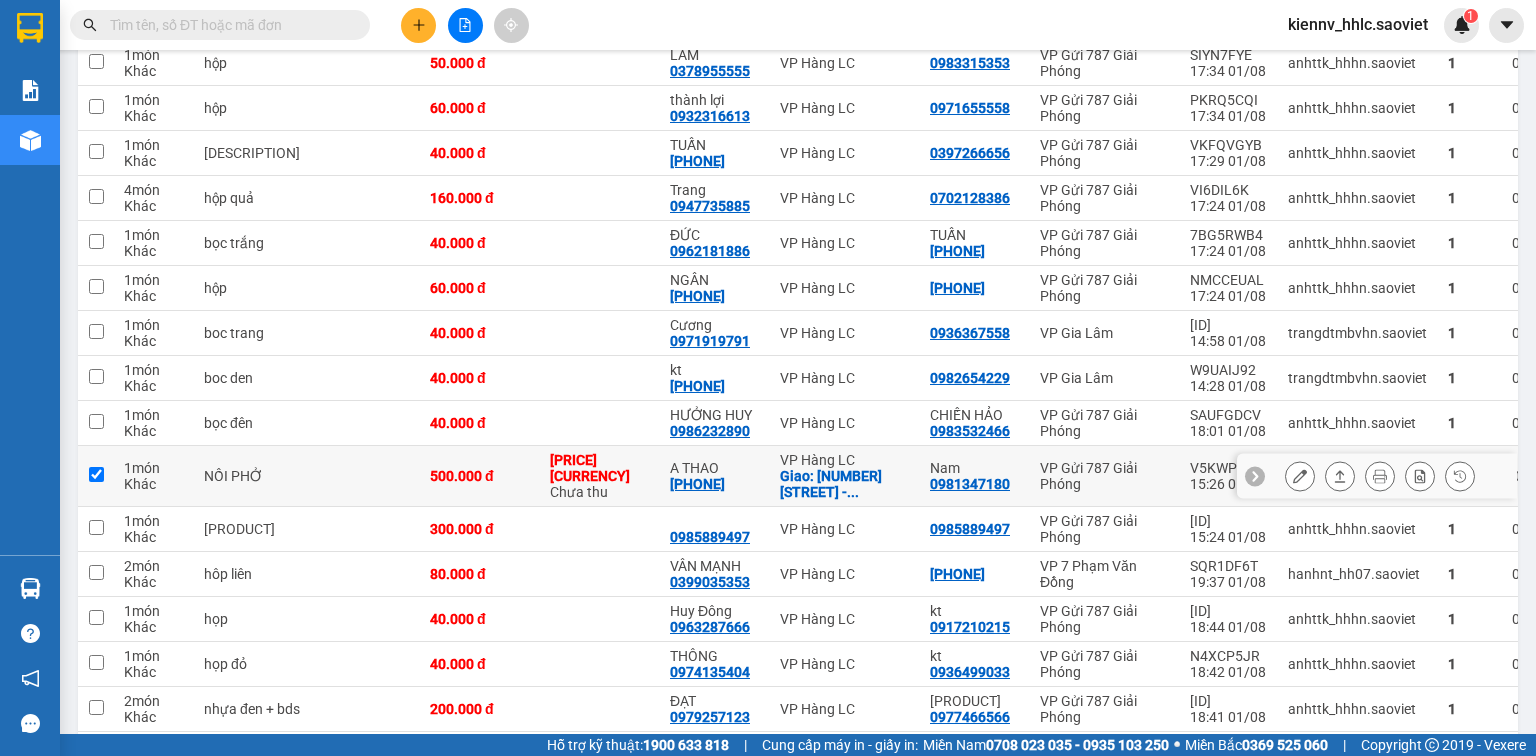 checkbox on "true" 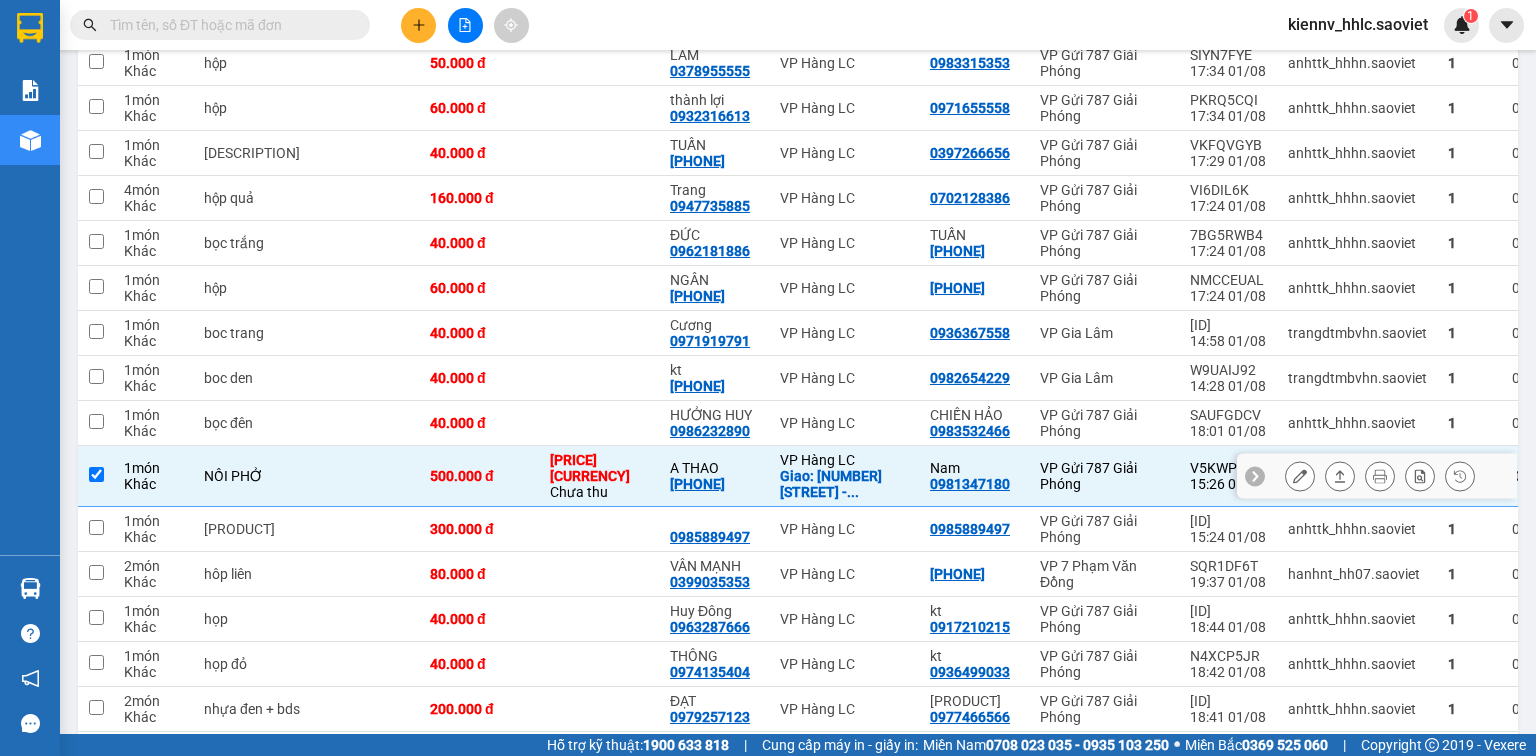 click at bounding box center (1300, 476) 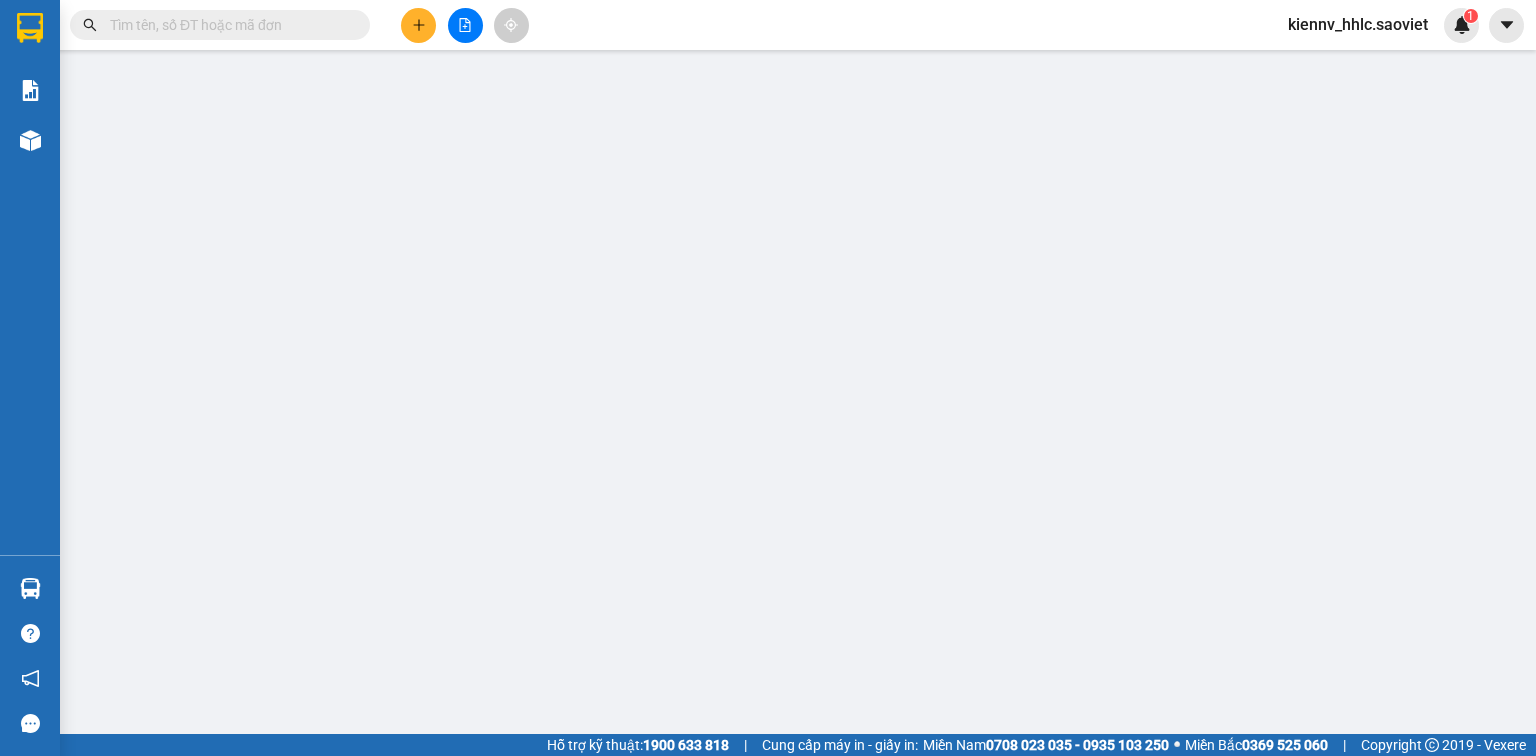 scroll, scrollTop: 0, scrollLeft: 0, axis: both 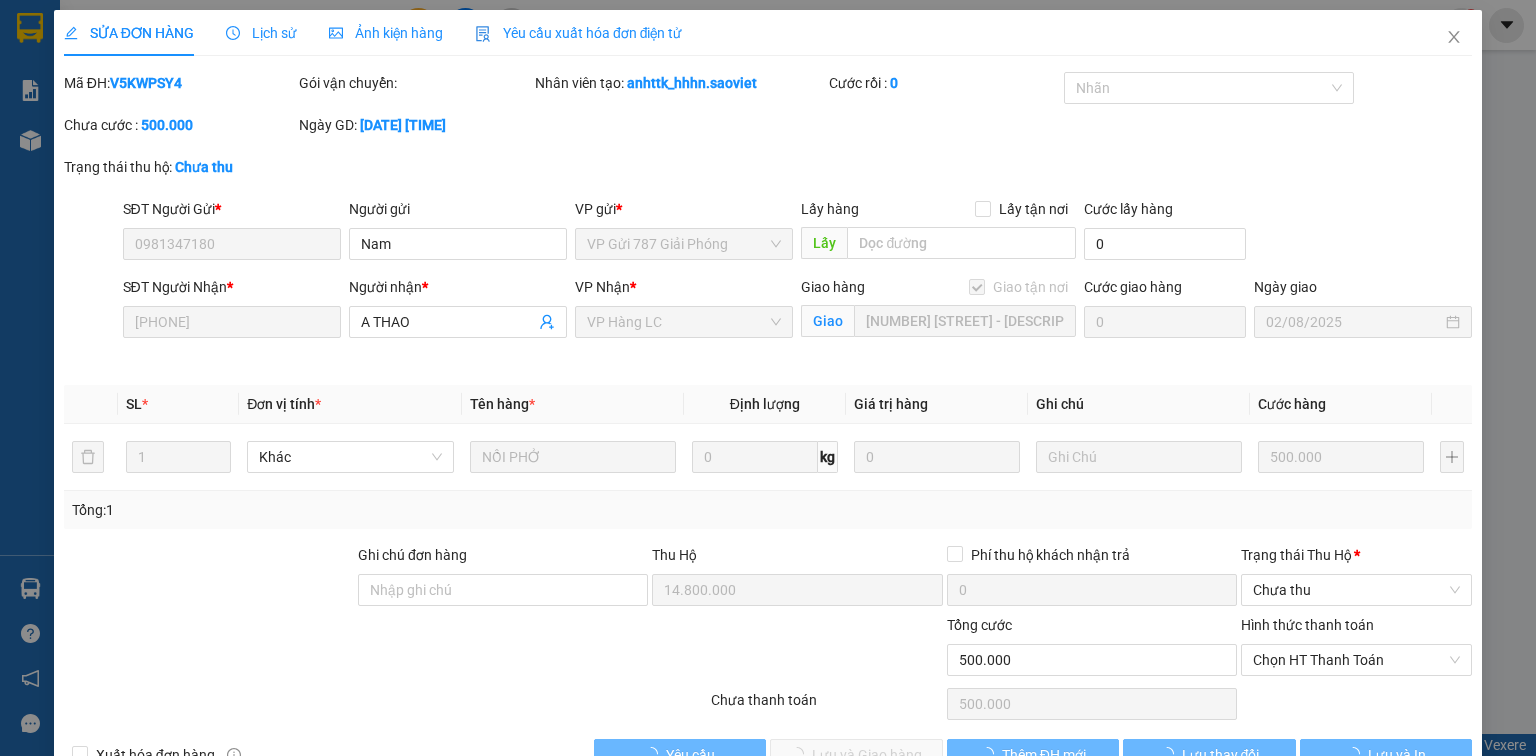 type on "0981347180" 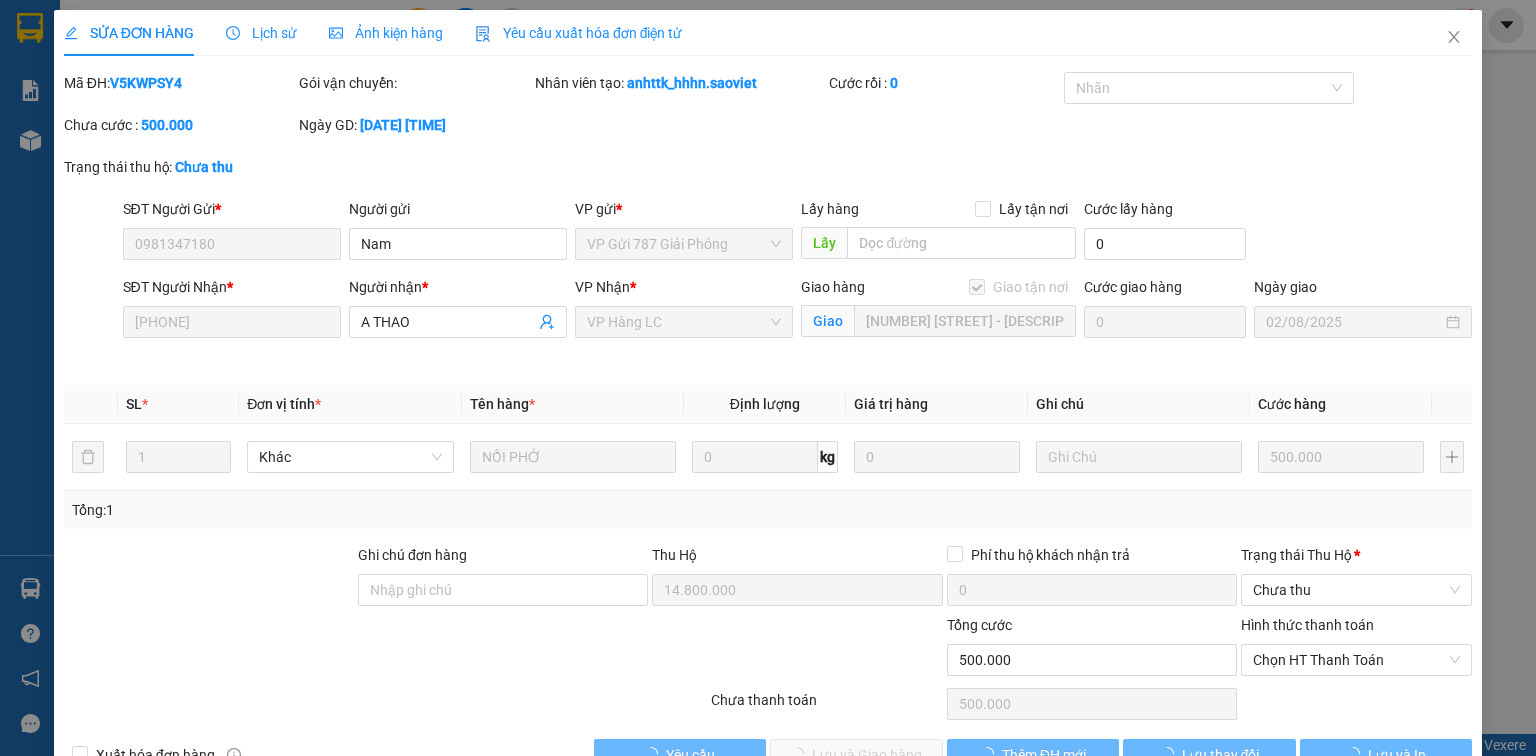 type on "Nam" 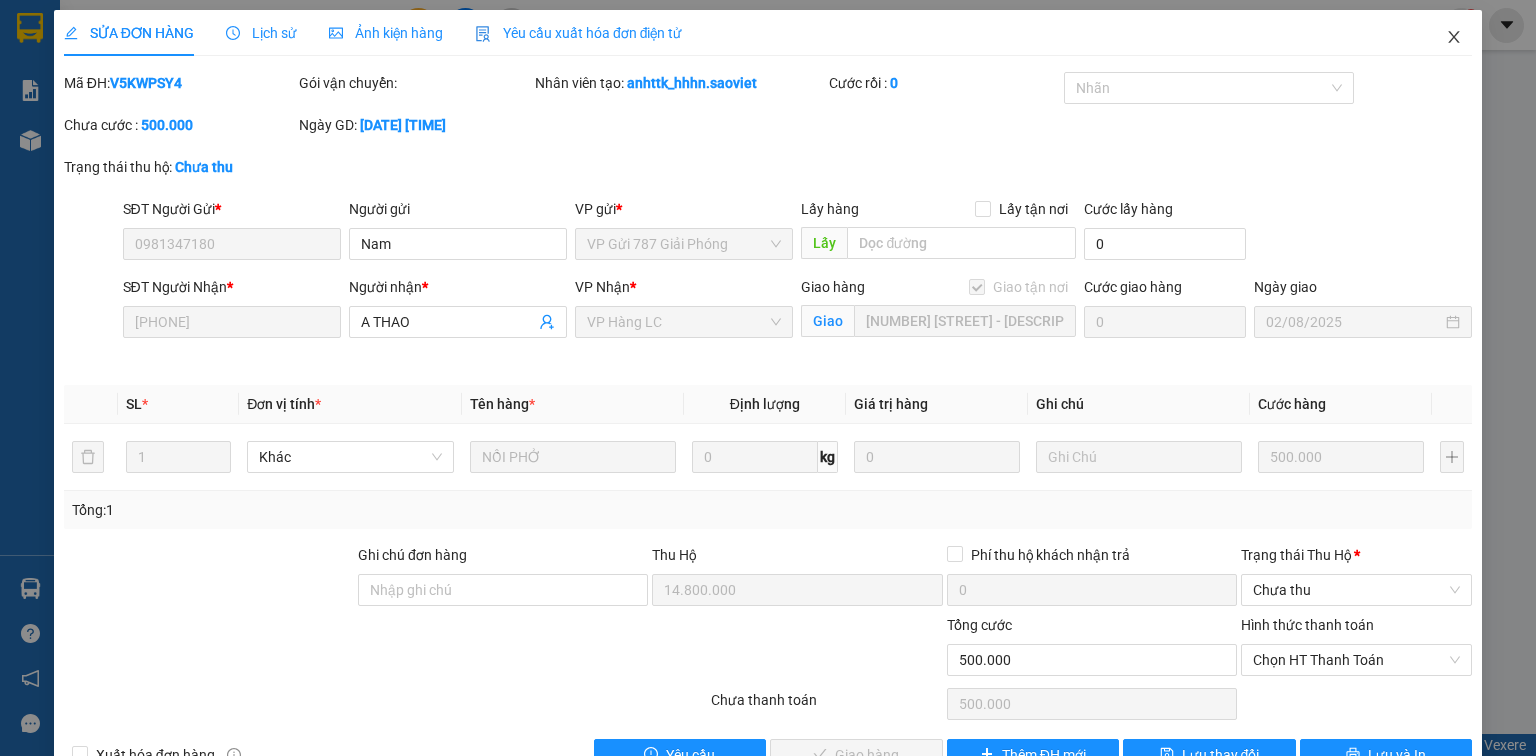 click 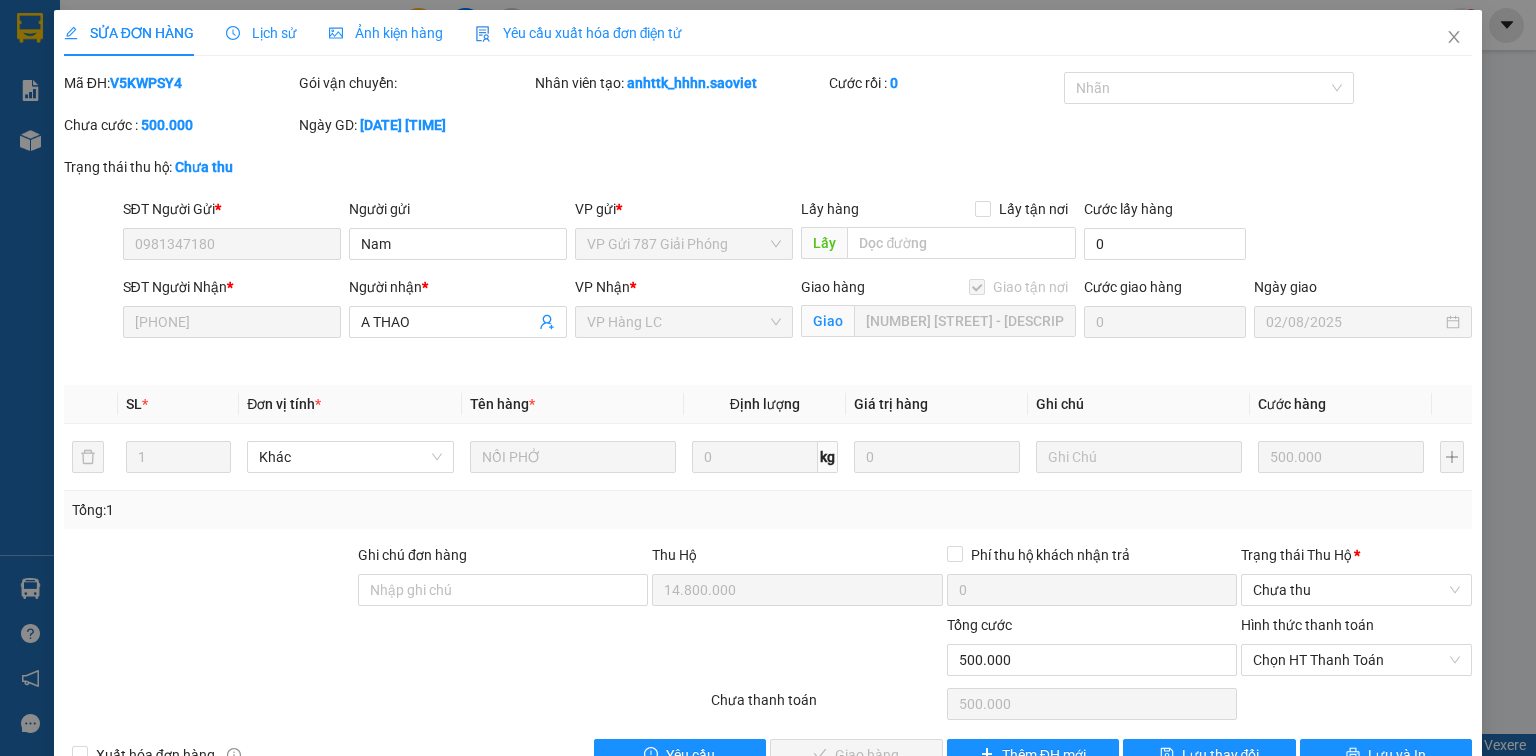 click on "[USERNAME] [COMPANY] [NUMBER]" at bounding box center (1375, 25) 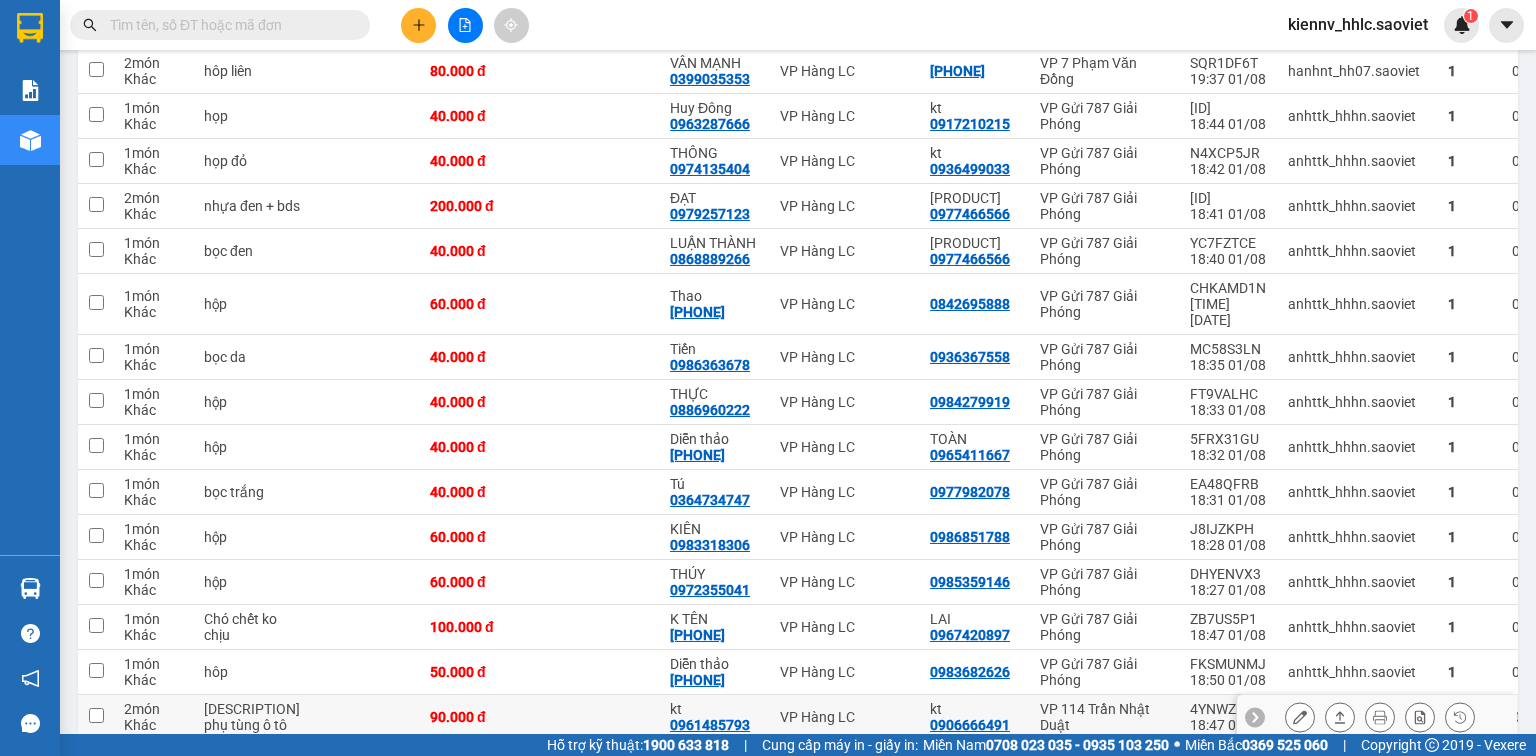 scroll, scrollTop: 4377, scrollLeft: 0, axis: vertical 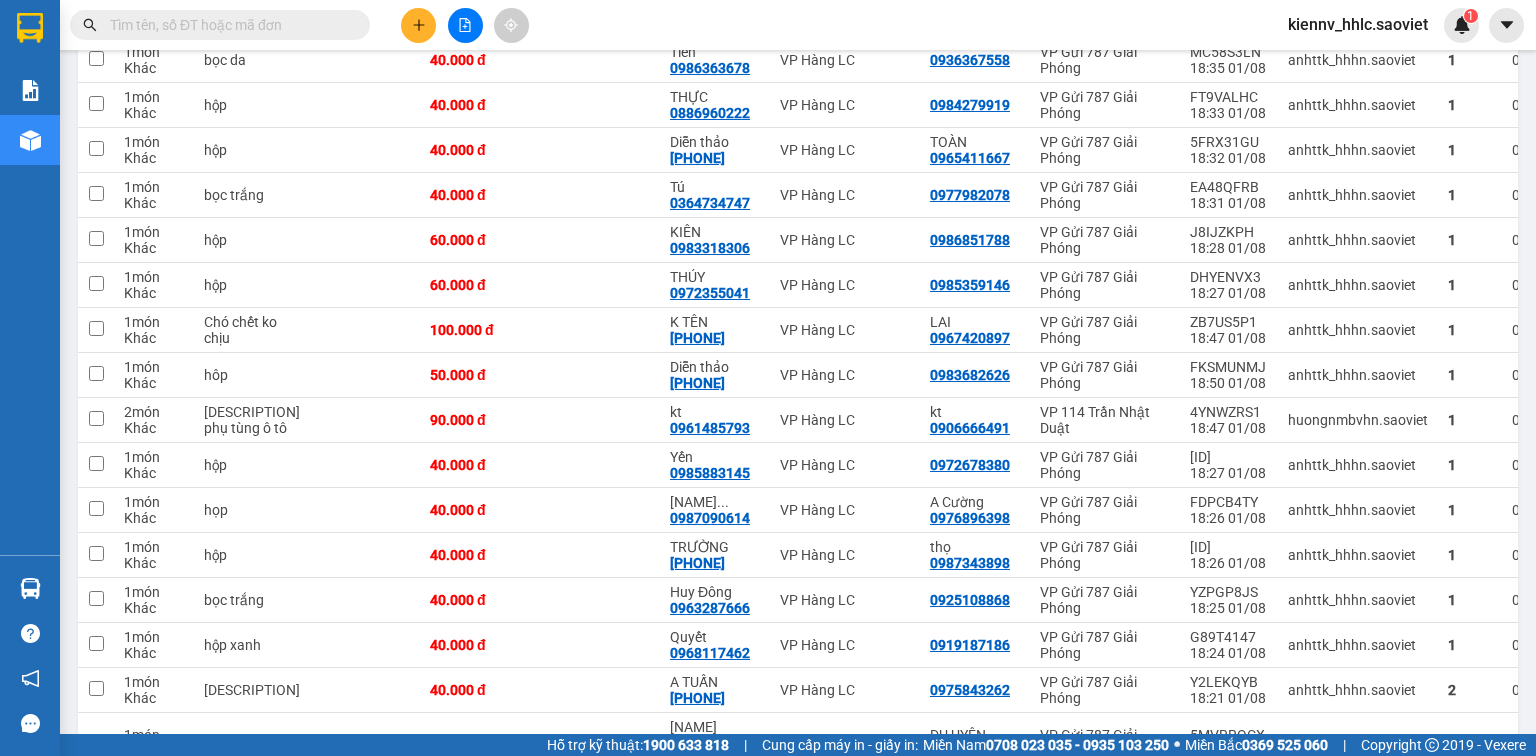 click on "2" at bounding box center (1265, 1034) 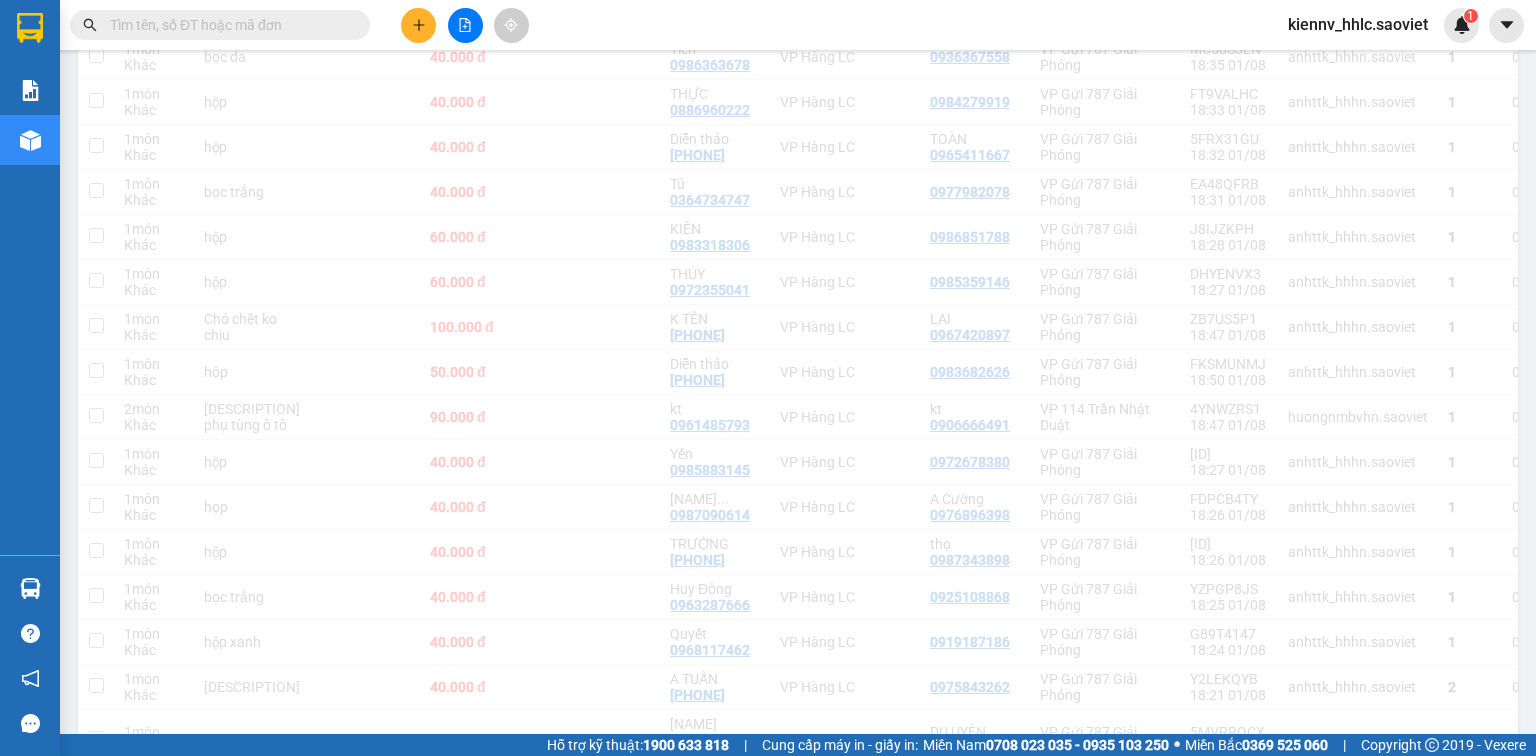 scroll, scrollTop: 4374, scrollLeft: 0, axis: vertical 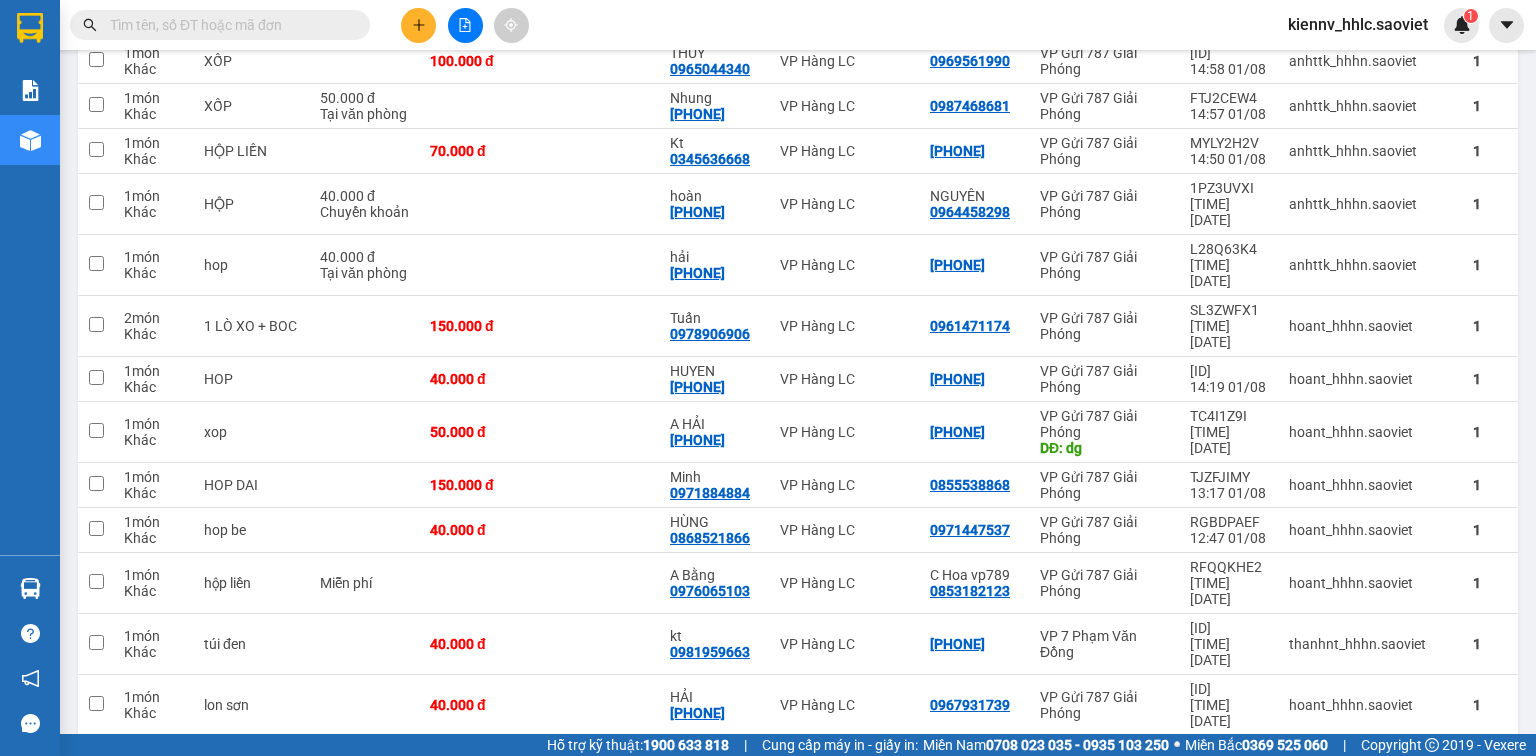 drag, startPoint x: 1283, startPoint y: 683, endPoint x: 1298, endPoint y: 684, distance: 15.033297 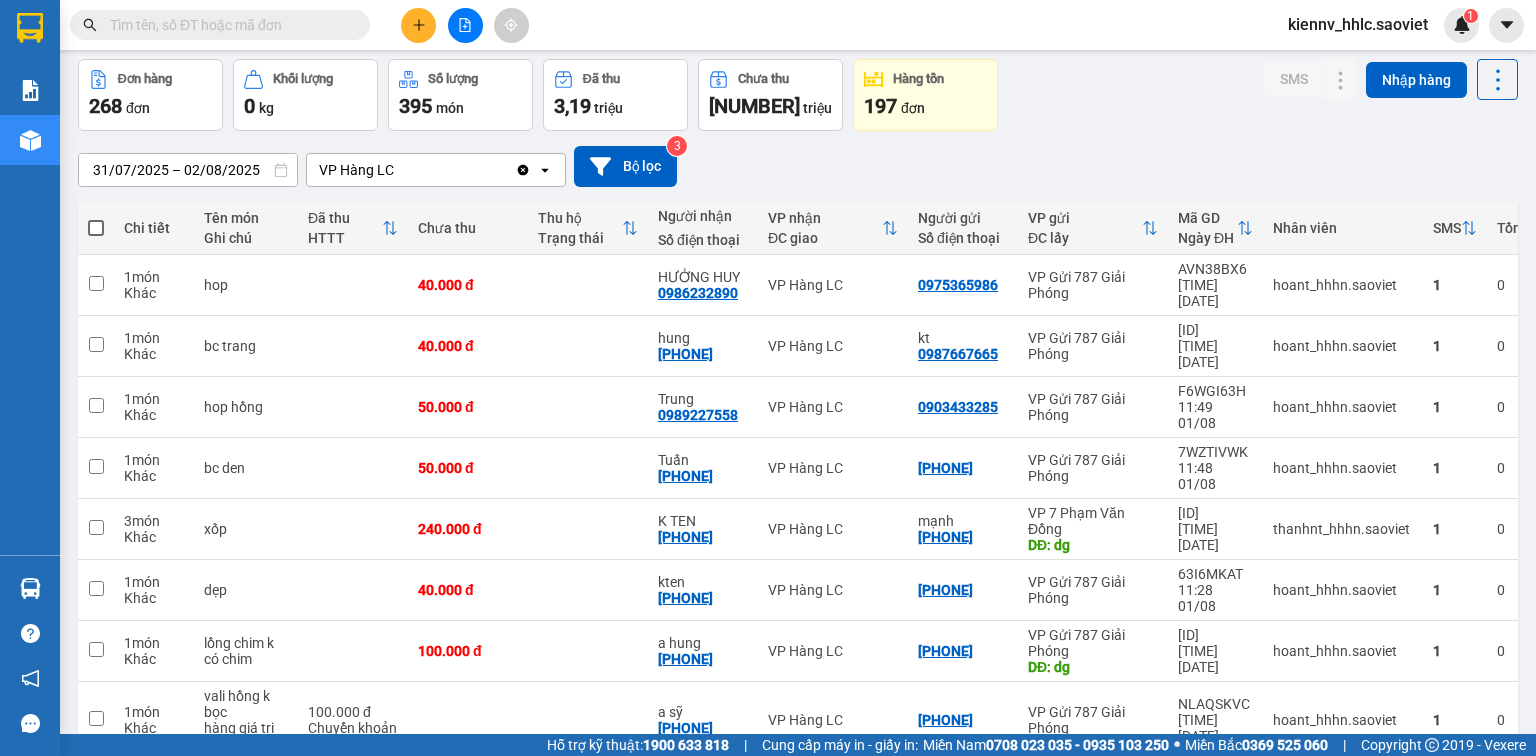scroll, scrollTop: 480, scrollLeft: 0, axis: vertical 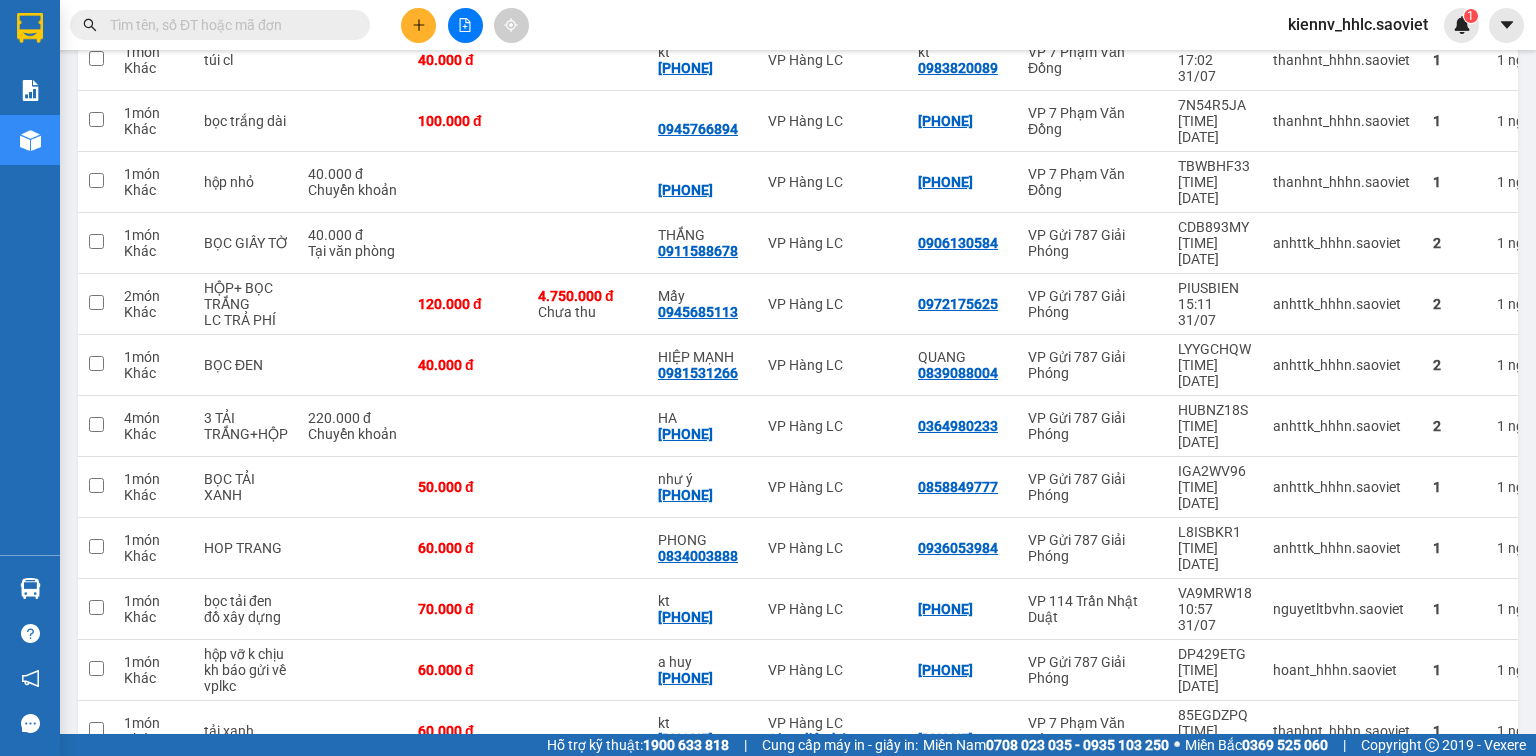 click on "1" at bounding box center (1230, 1619) 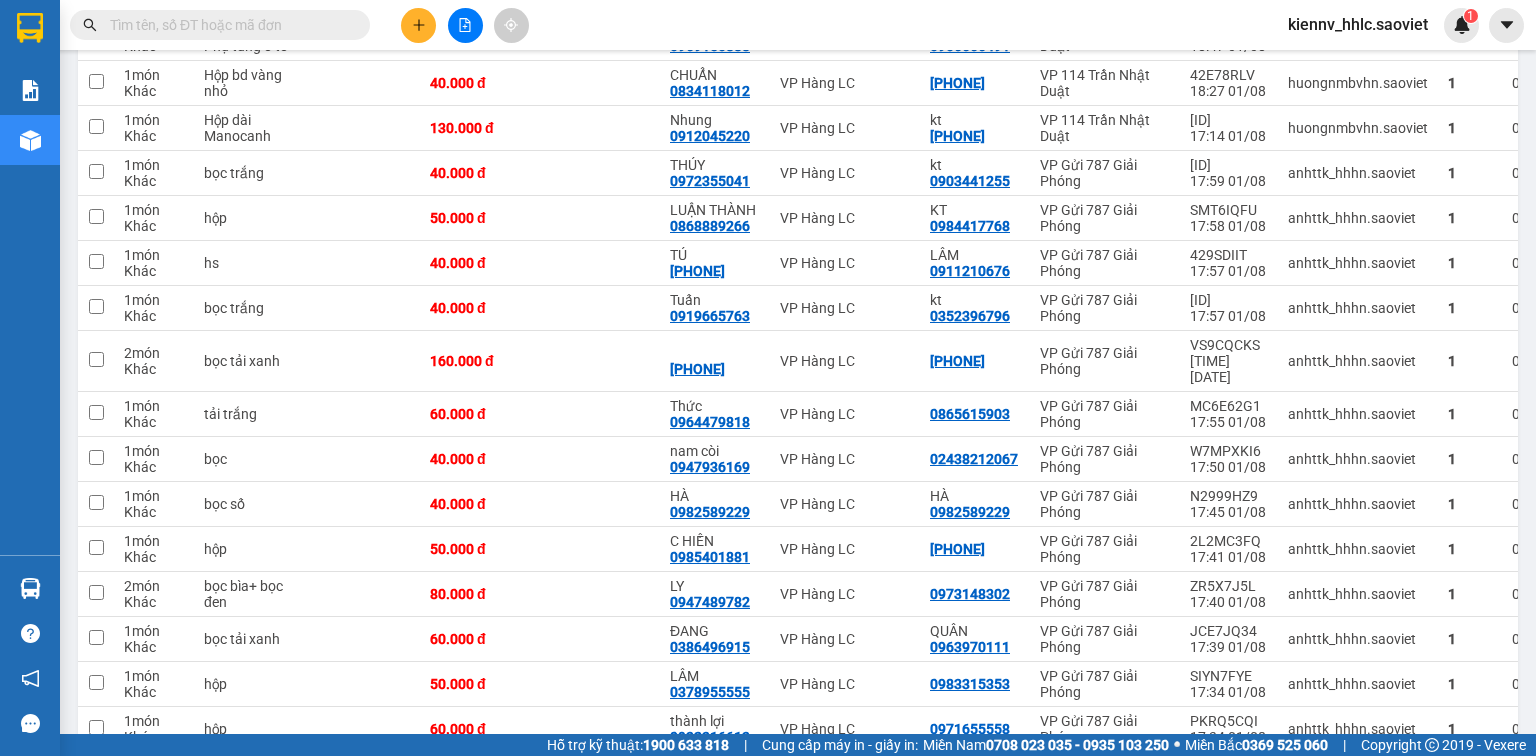 scroll, scrollTop: 2912, scrollLeft: 0, axis: vertical 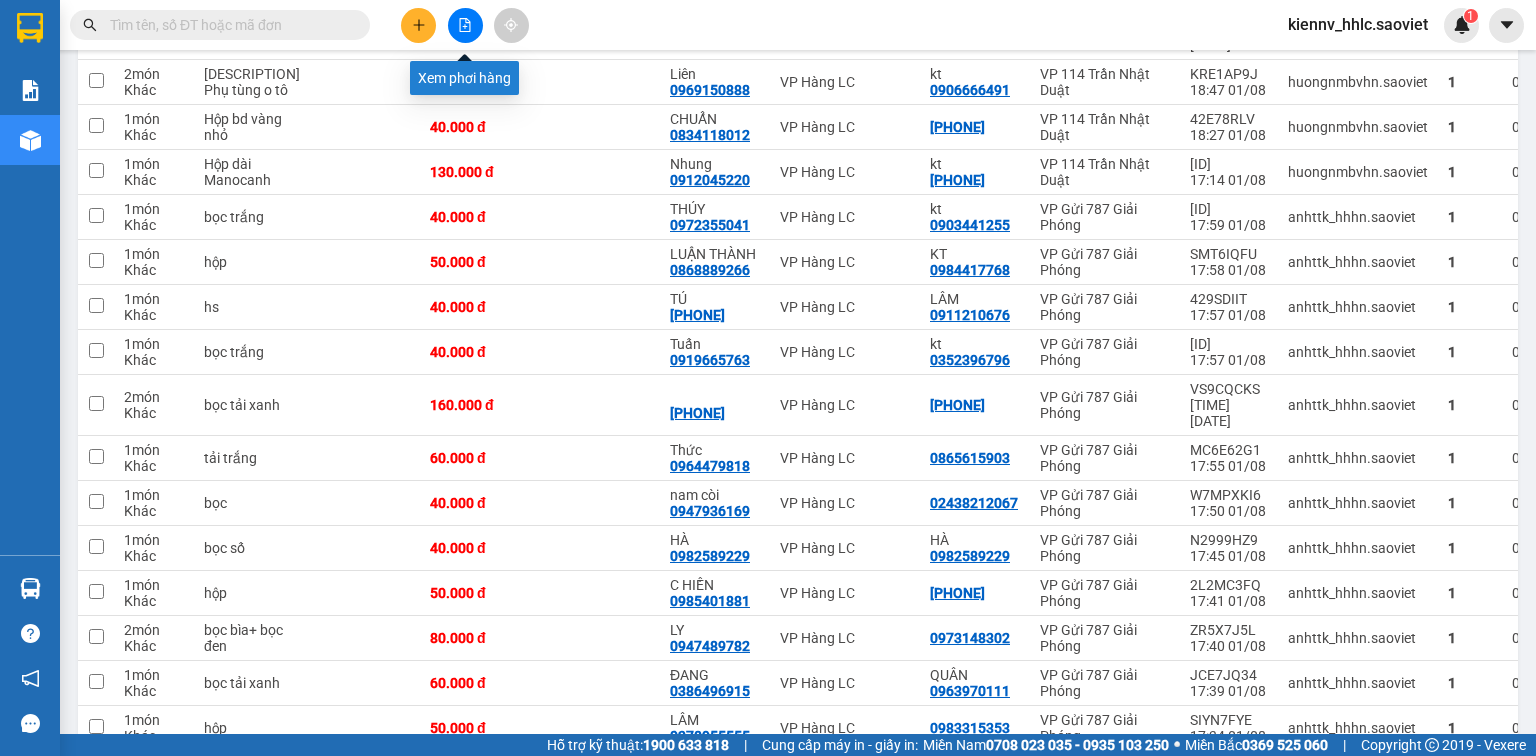 click at bounding box center (465, 25) 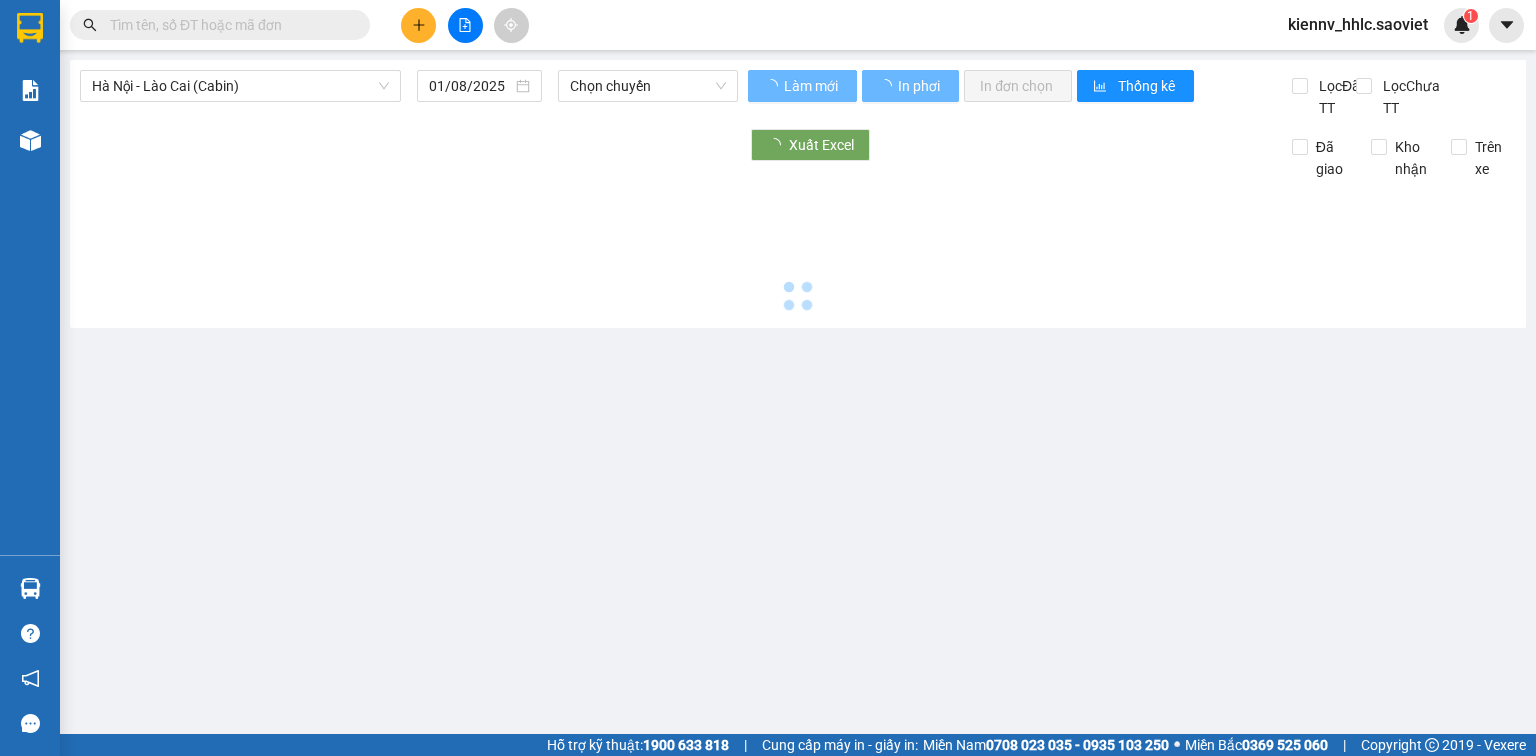 scroll, scrollTop: 0, scrollLeft: 0, axis: both 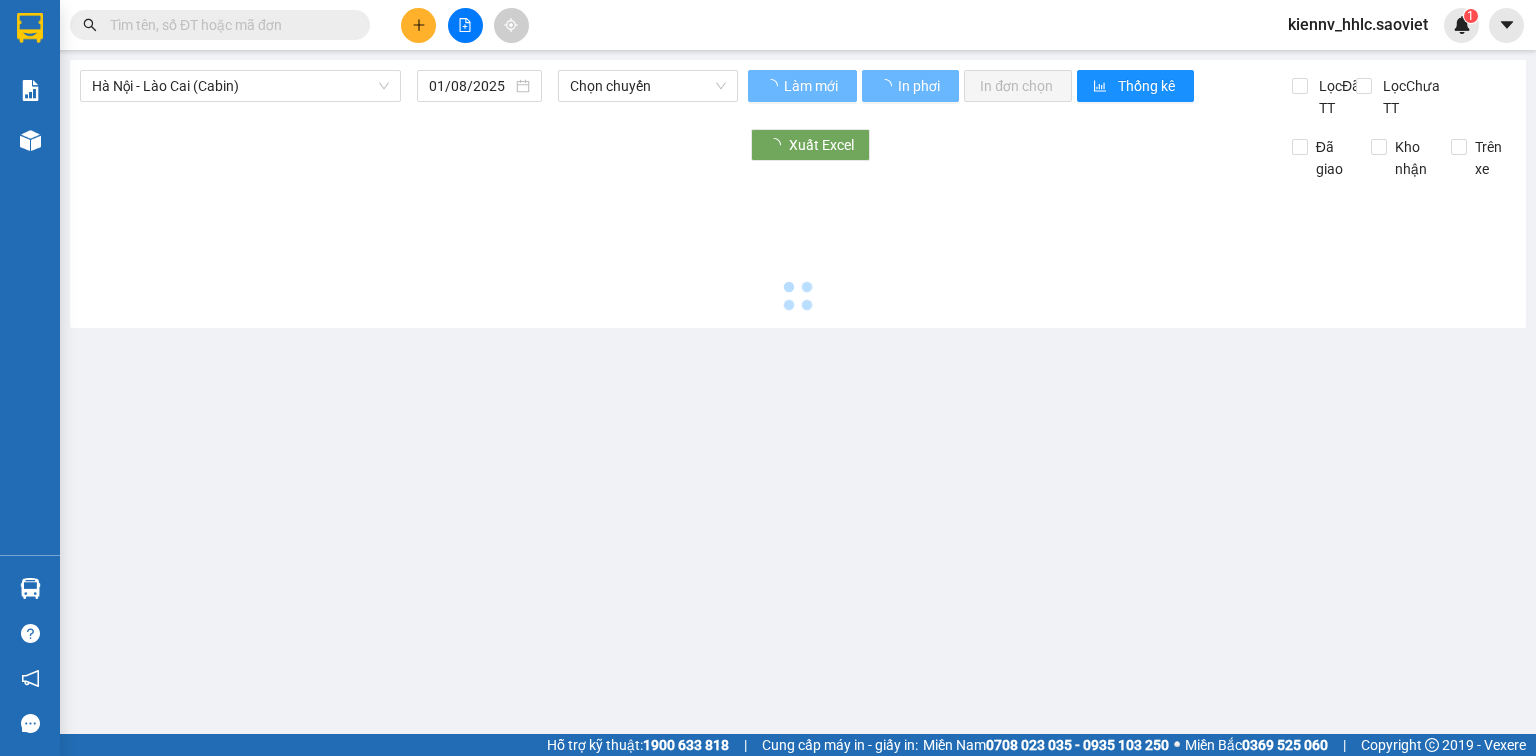 type on "02/08/2025" 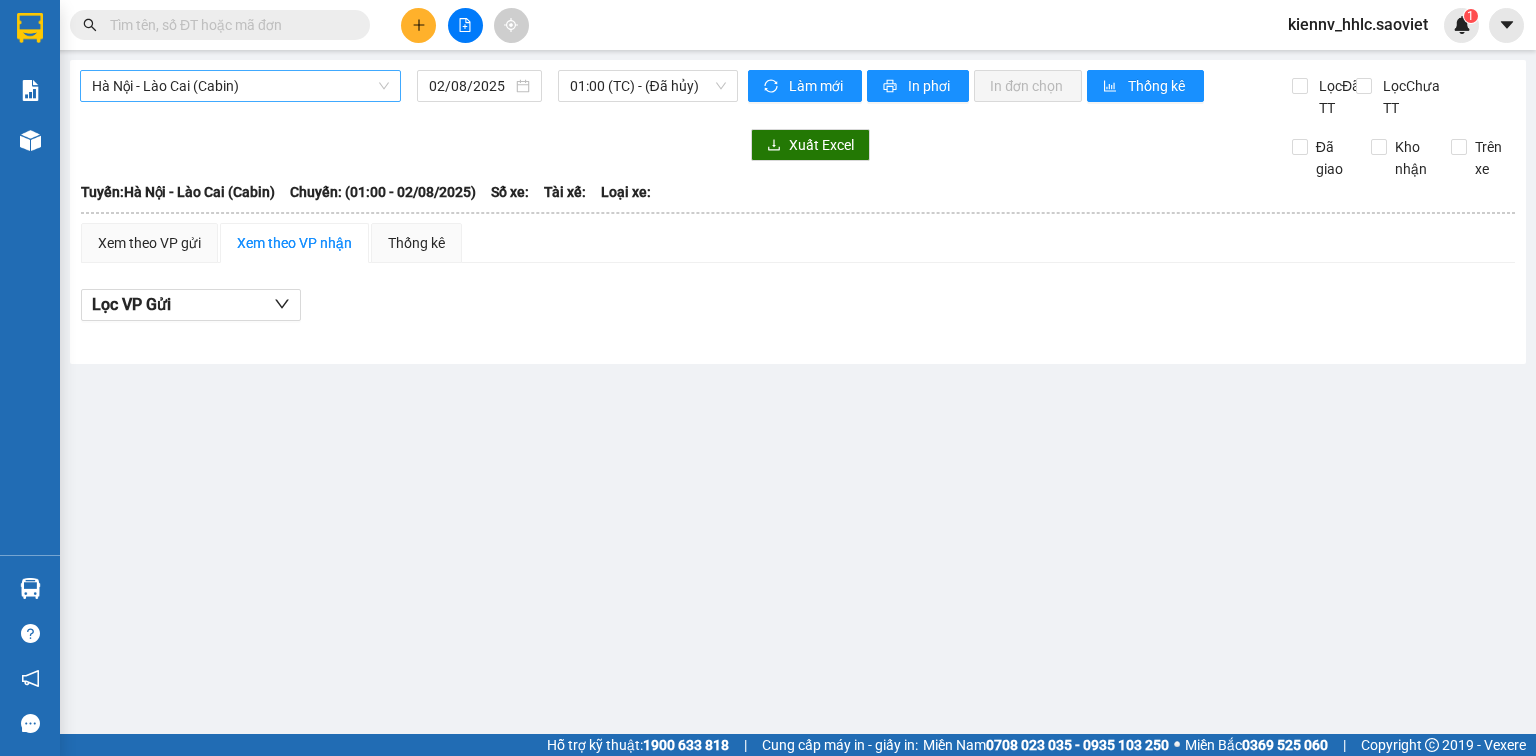 click on "Hà Nội - Lào Cai (Cabin)" at bounding box center (240, 86) 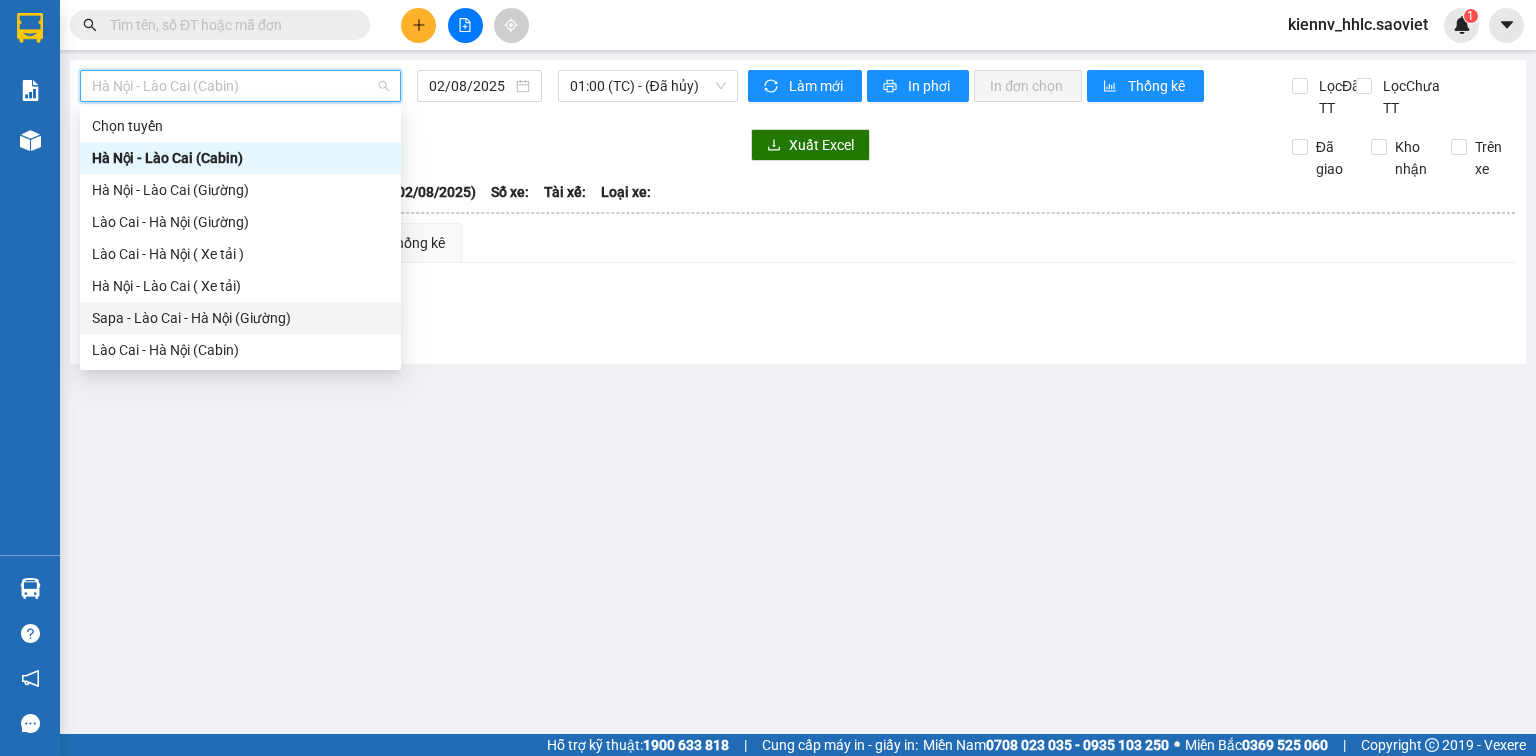 click on "Sapa - Lào Cai - Hà Nội (Giường)" at bounding box center [240, 318] 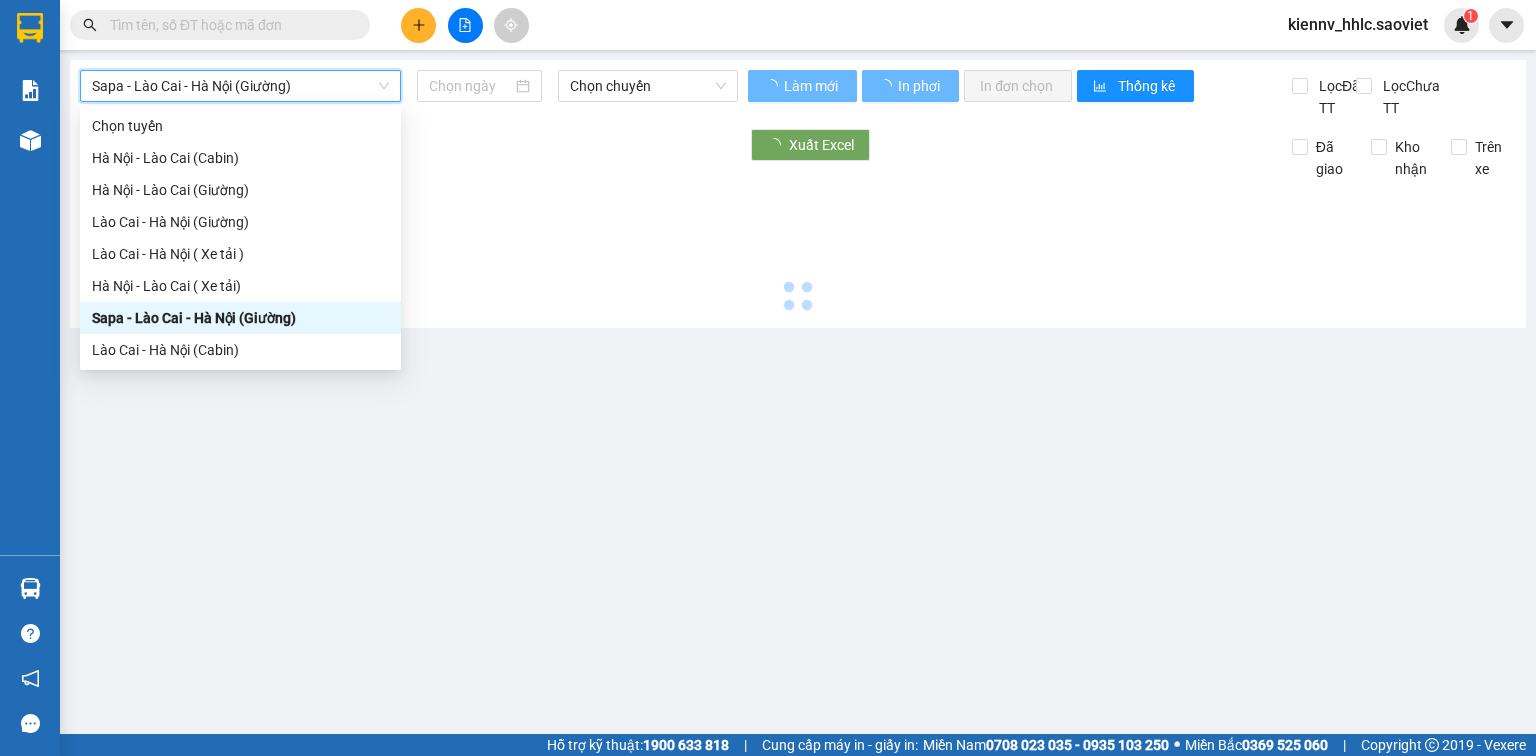 type on "02/08/2025" 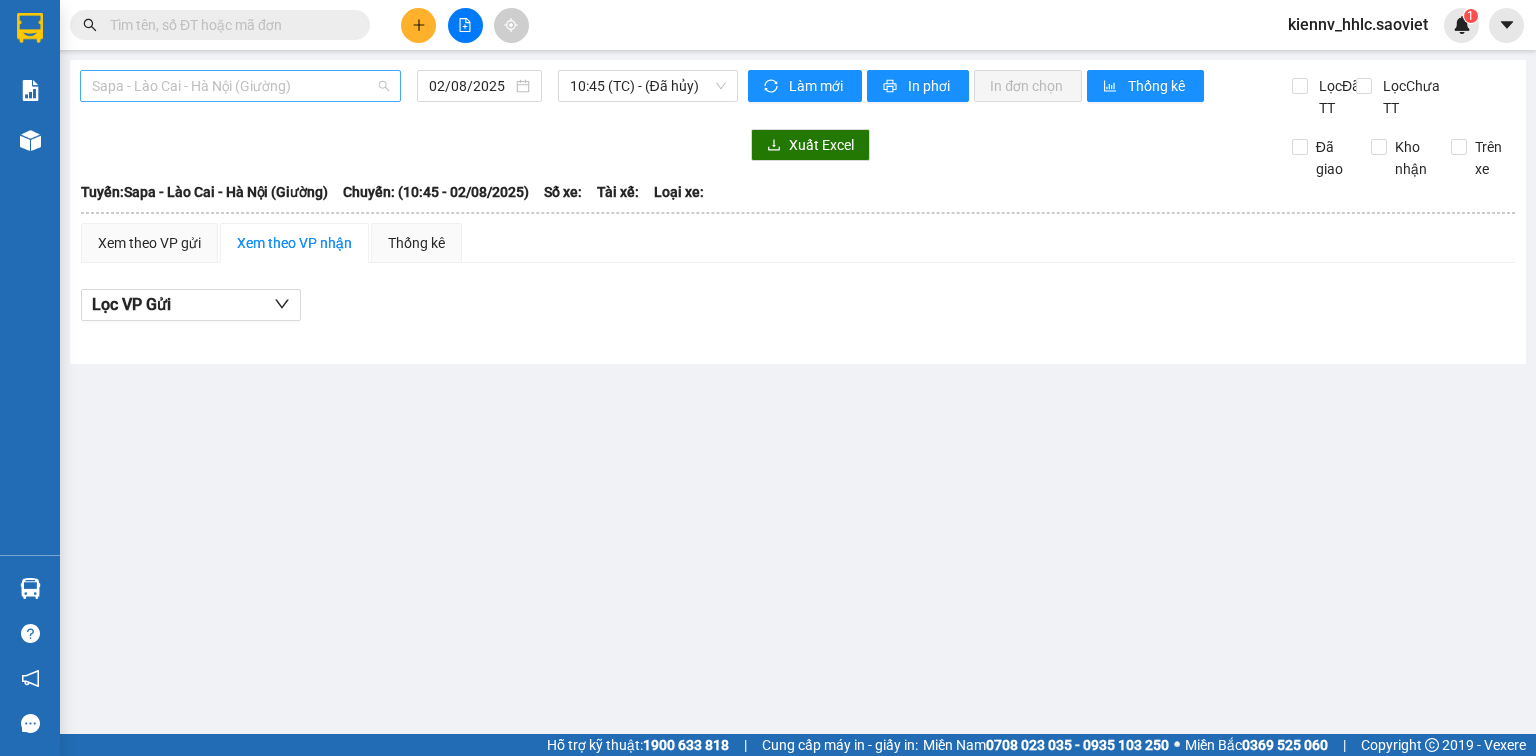 click on "Sapa - Lào Cai - Hà Nội (Giường)" at bounding box center (240, 86) 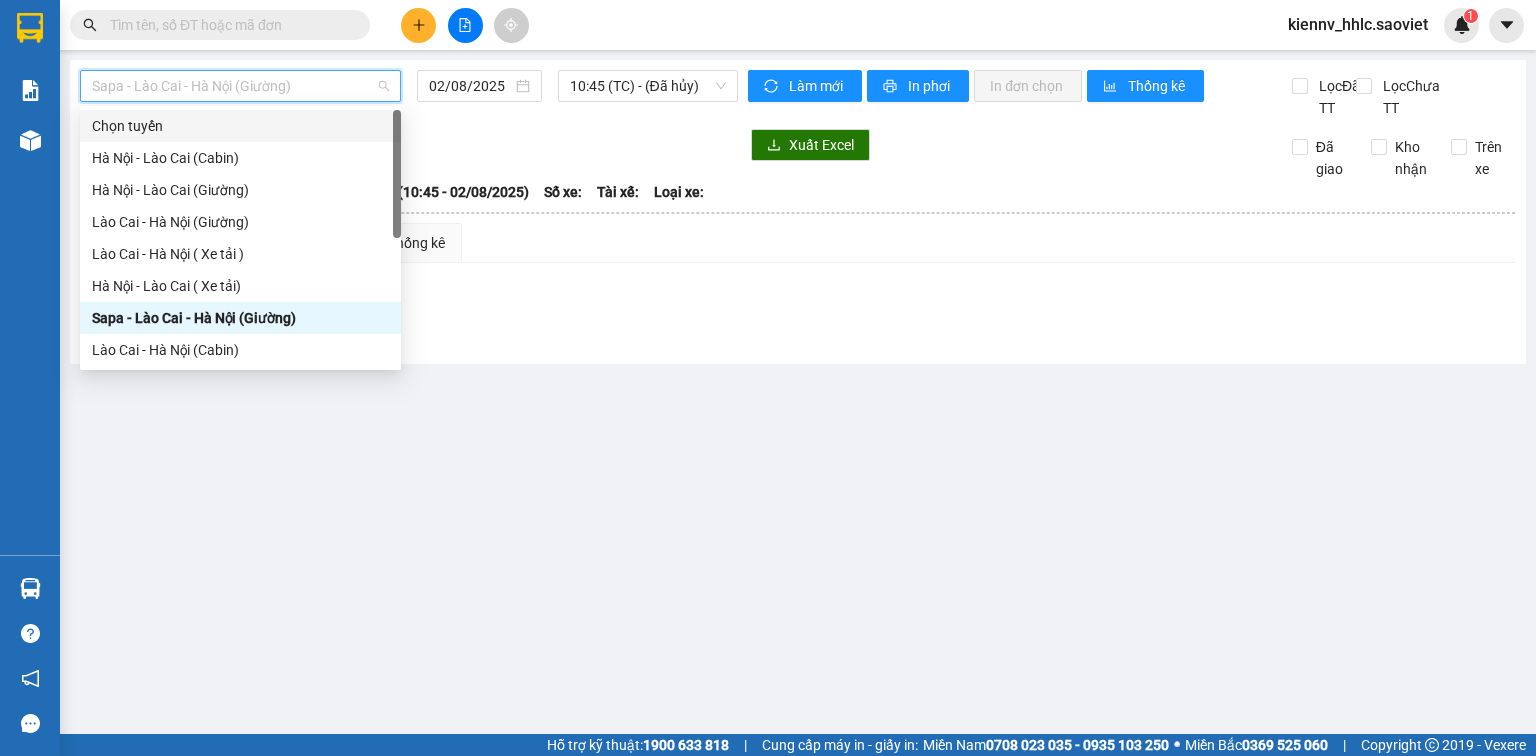 scroll, scrollTop: 160, scrollLeft: 0, axis: vertical 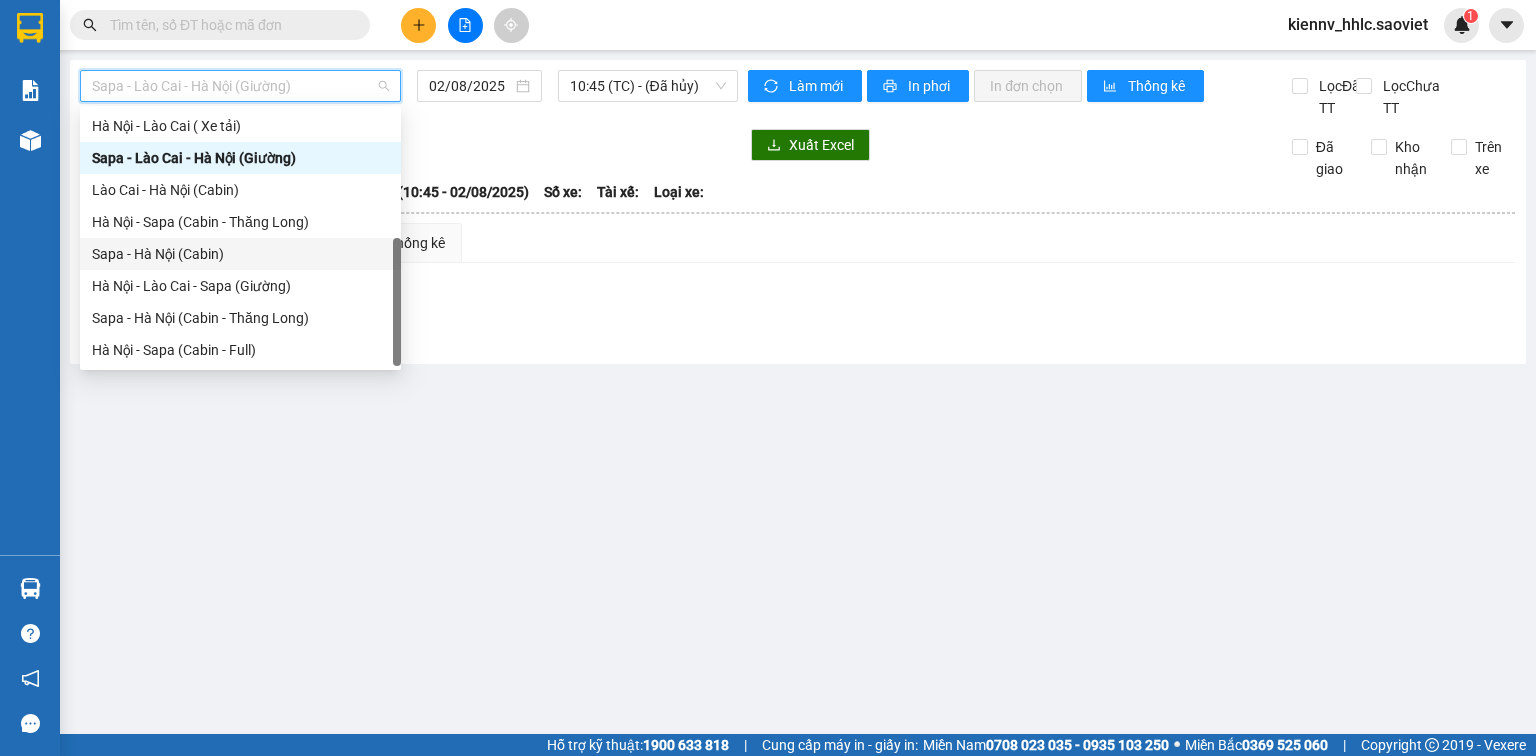 click on "Hà Nội - Sapa (Cabin - Thăng Long)" at bounding box center [240, 222] 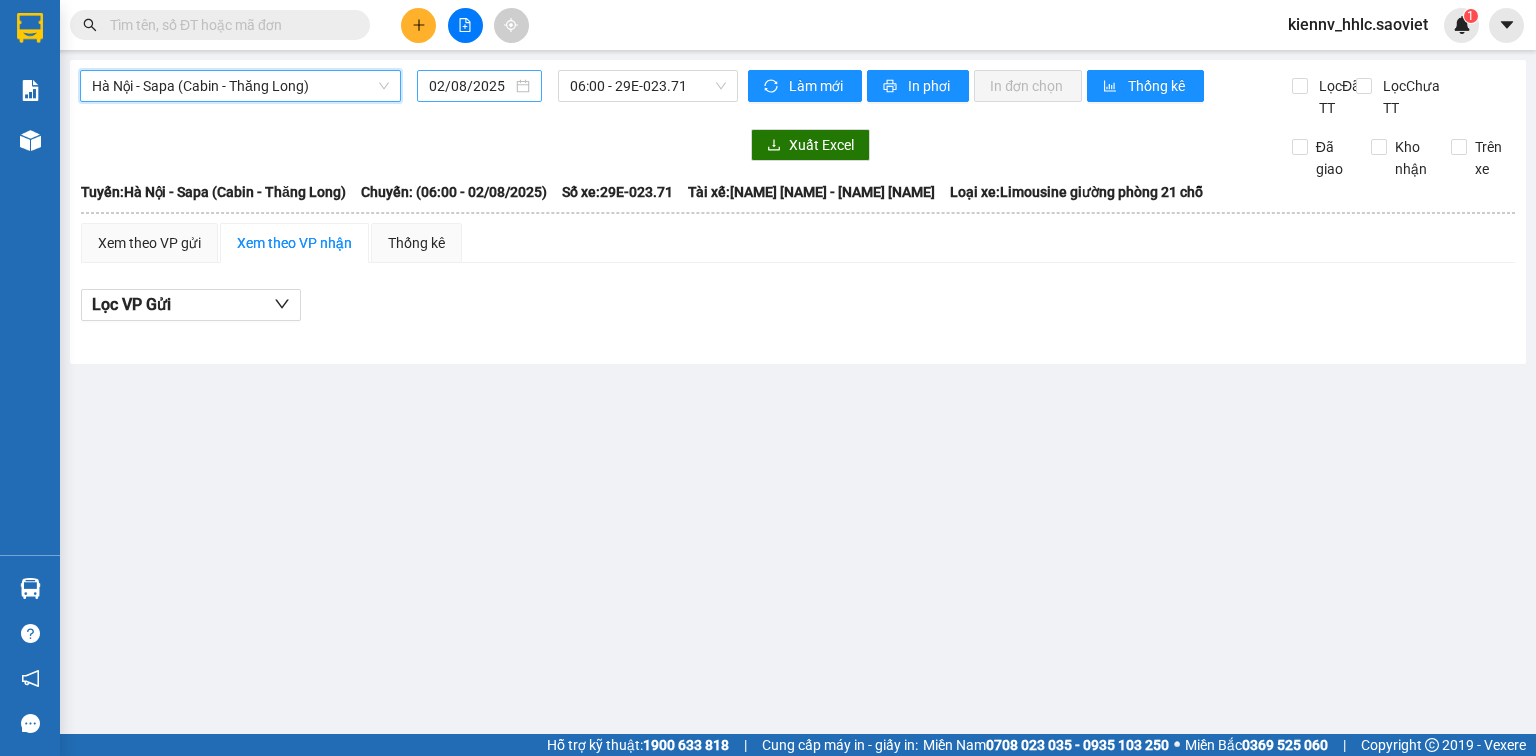 click on "02/08/2025" at bounding box center [470, 86] 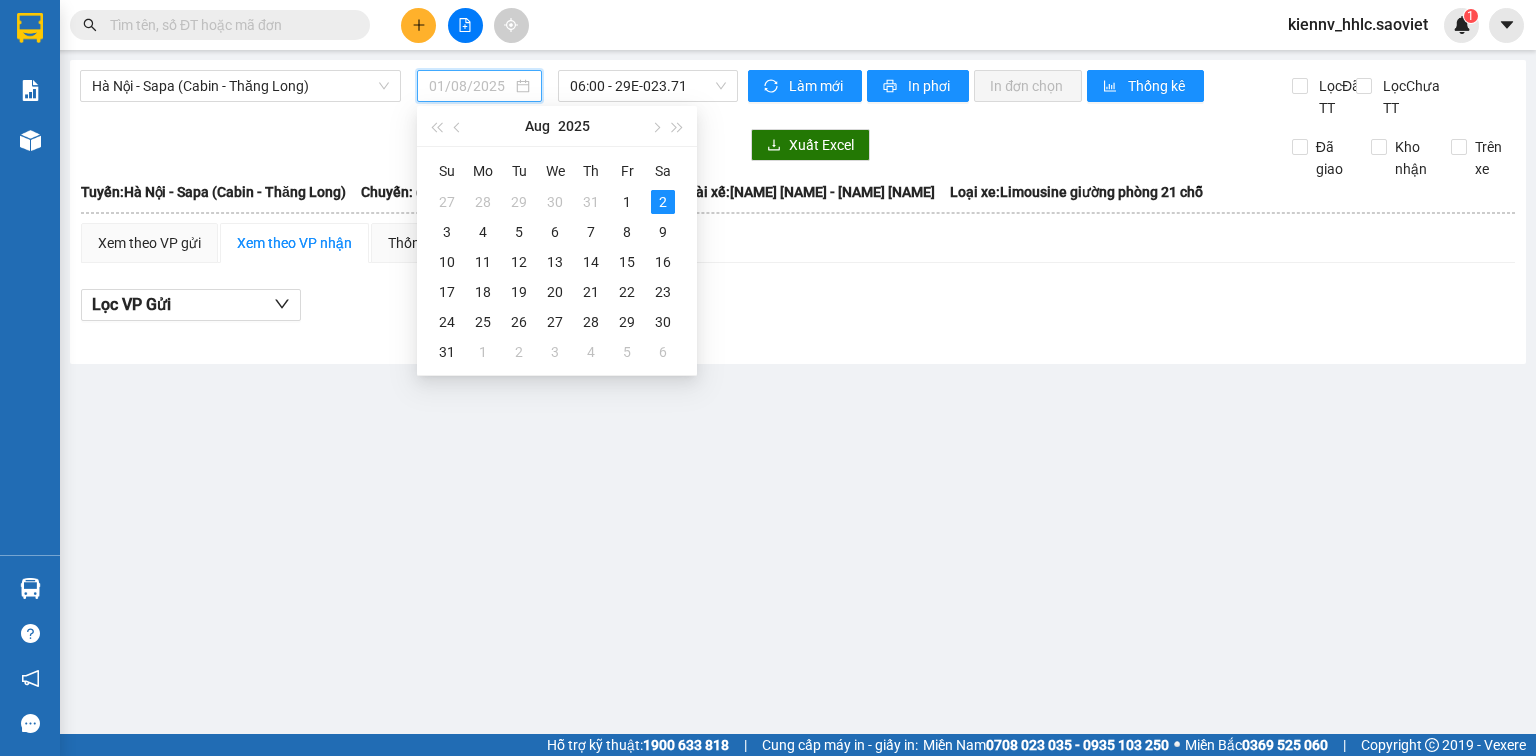 click on "1" at bounding box center (627, 202) 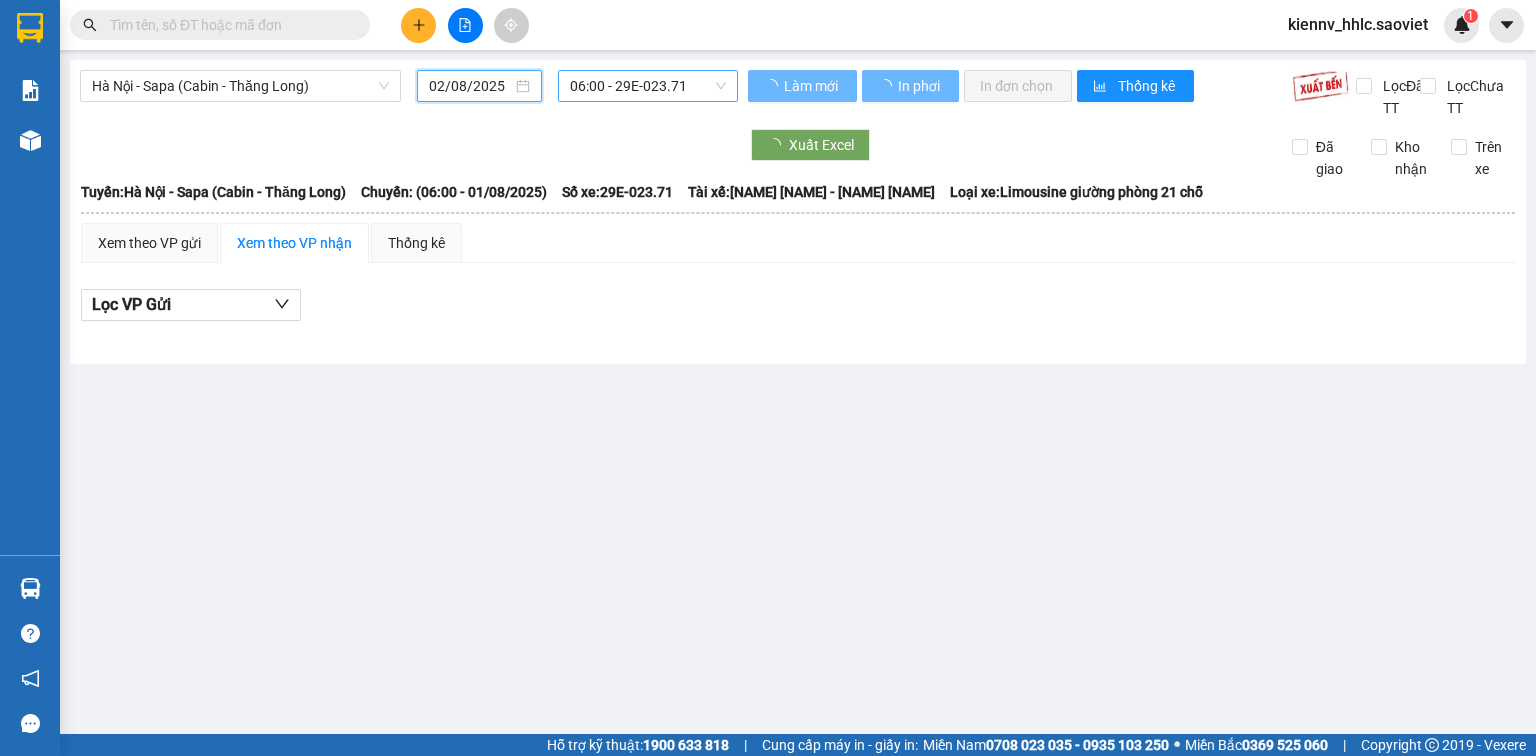 type on "01/08/2025" 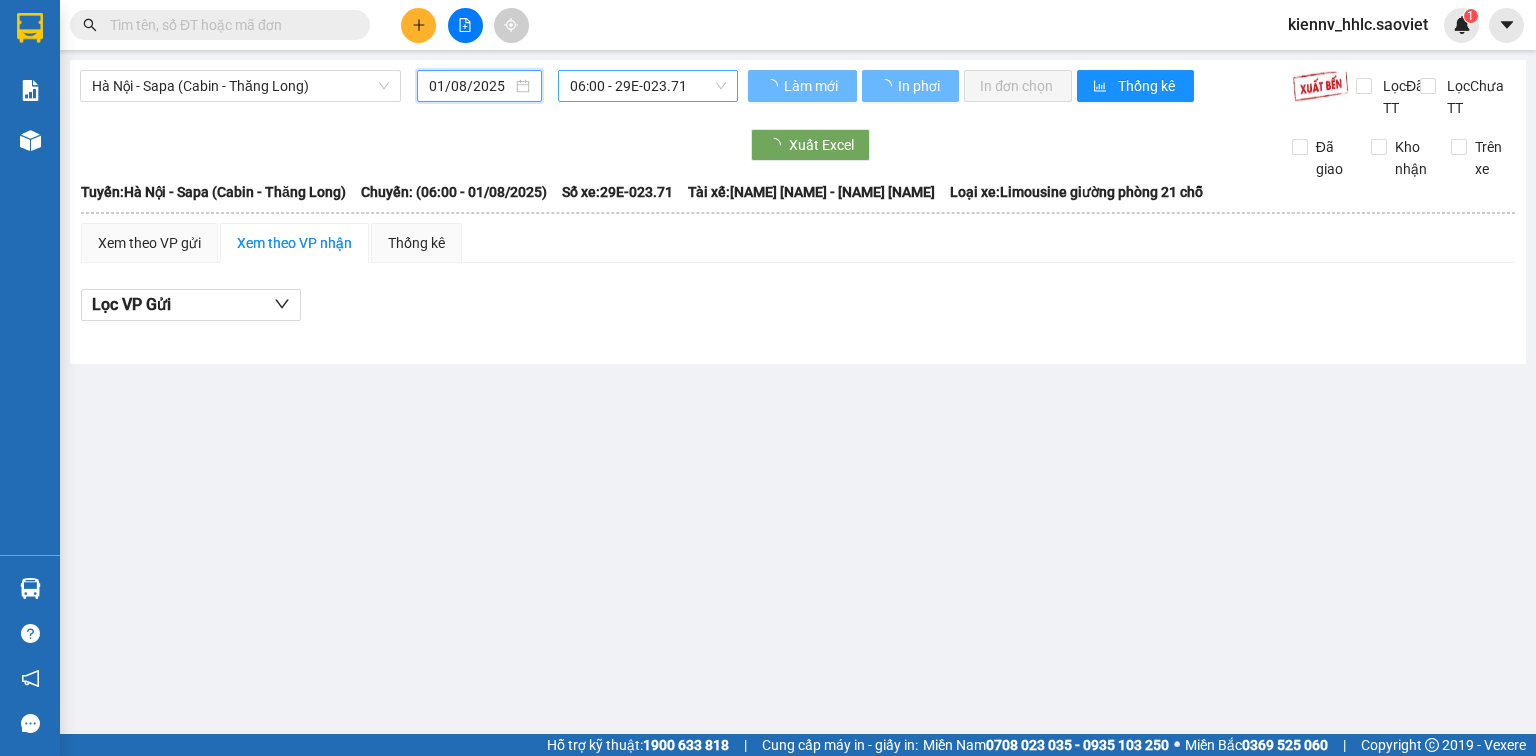 click on "06:00     - 29E-023.71" at bounding box center [648, 86] 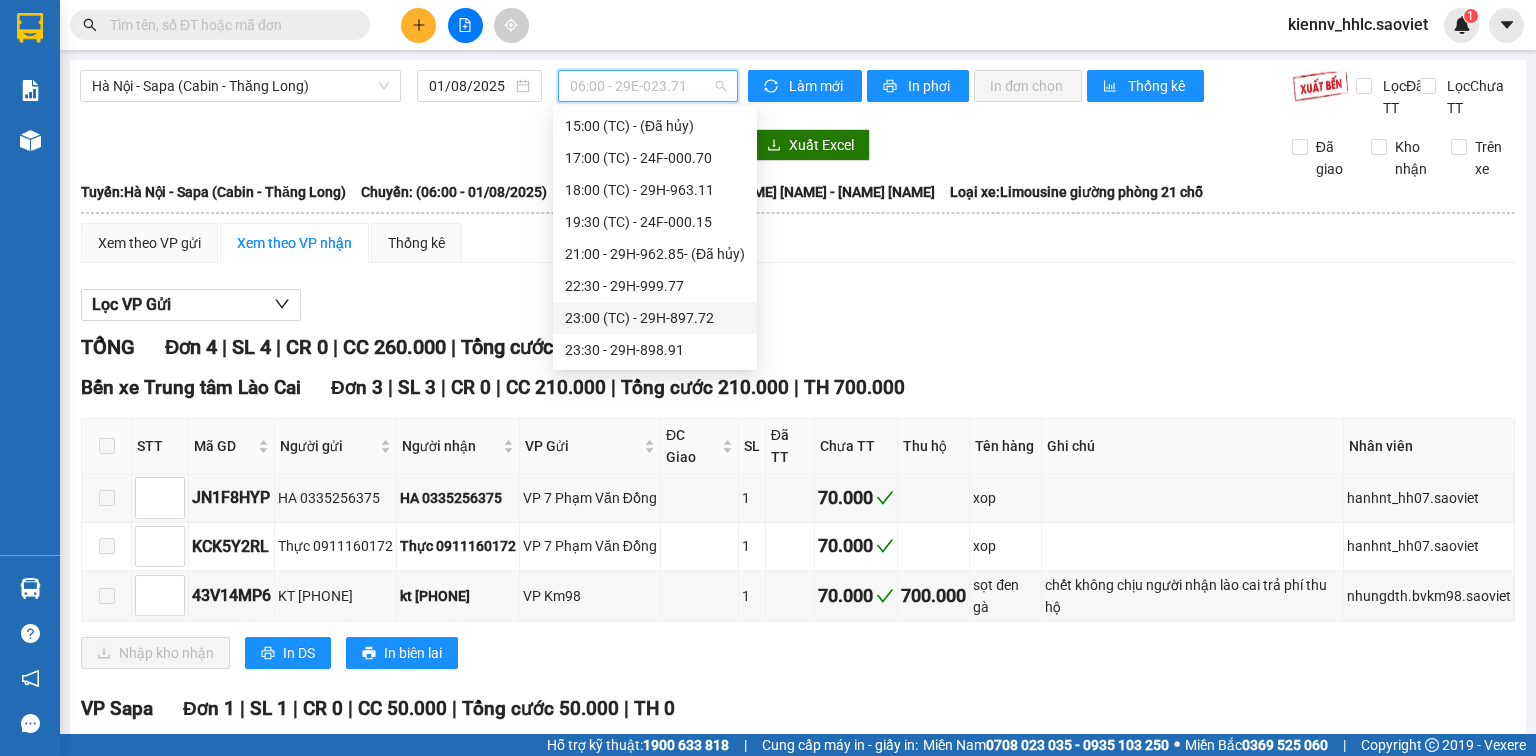 scroll, scrollTop: 384, scrollLeft: 0, axis: vertical 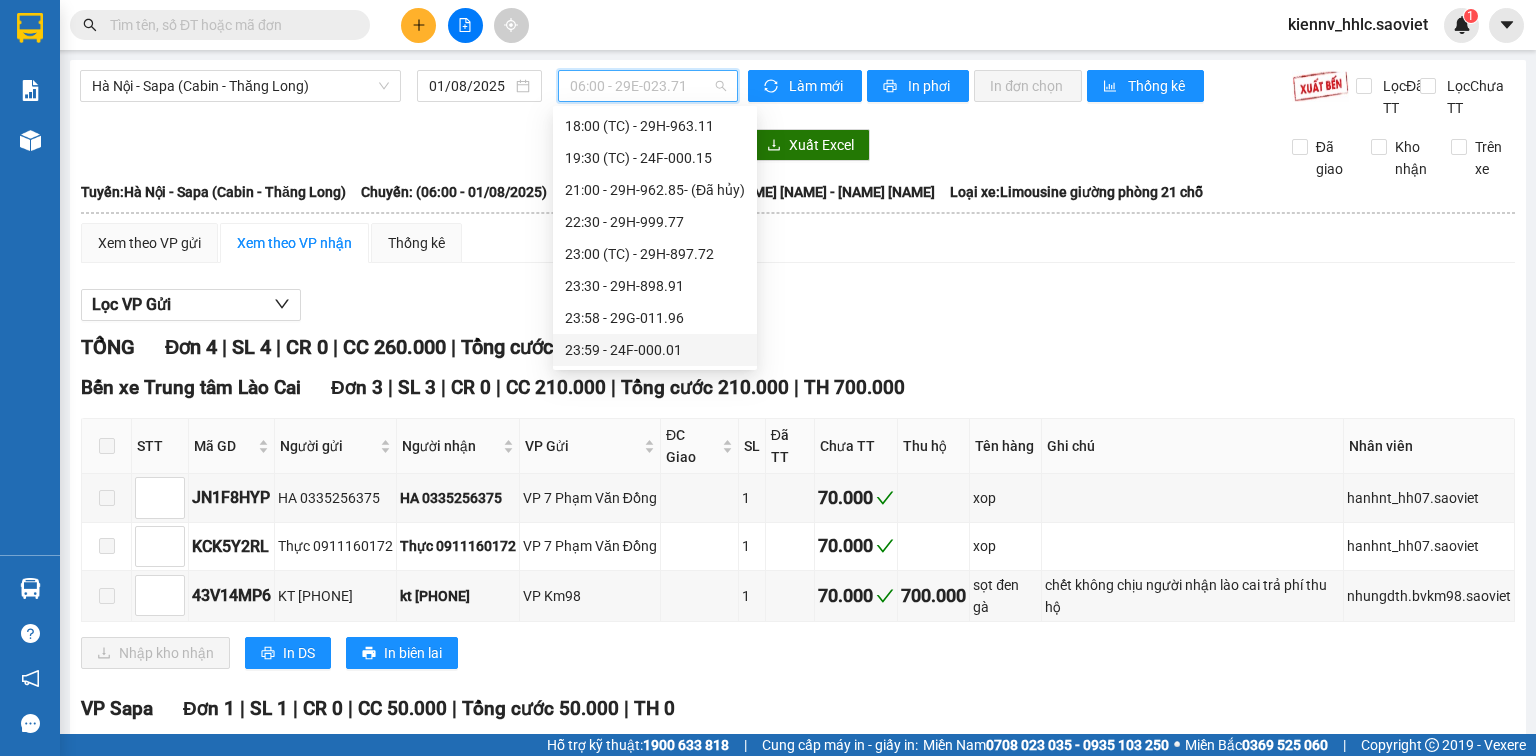click on "[TIME] - [ID]" at bounding box center (655, 350) 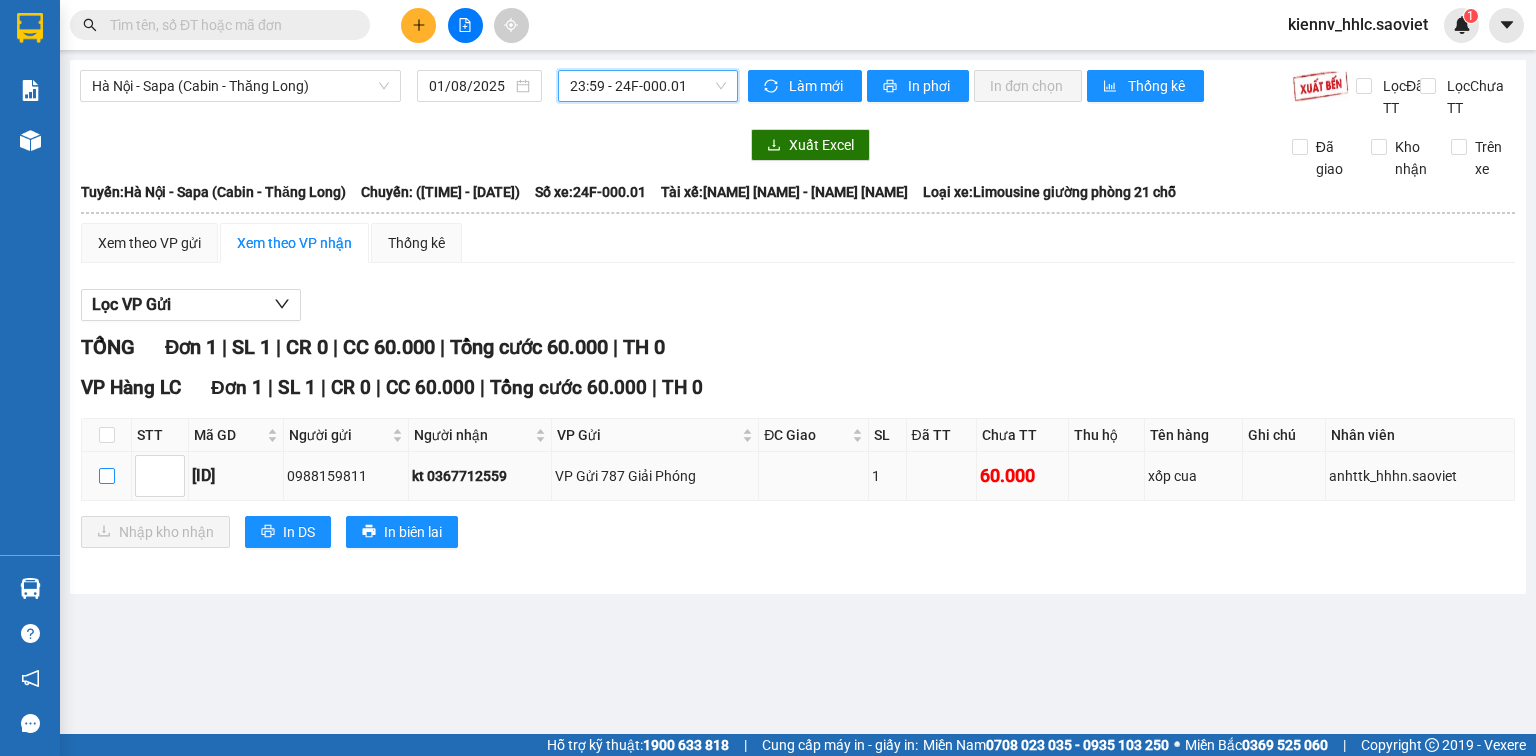 click at bounding box center [107, 476] 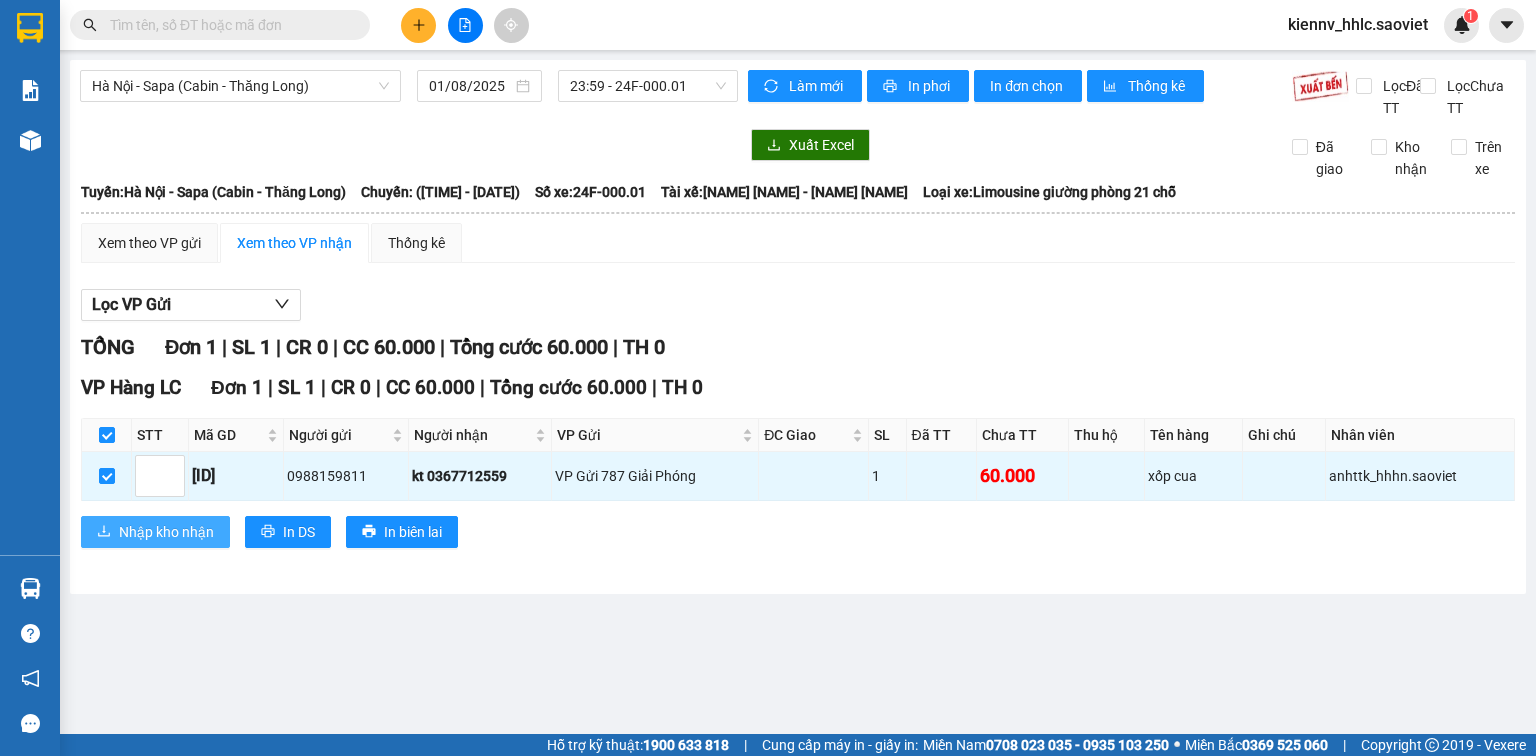 click on "Nhập kho nhận" at bounding box center [166, 532] 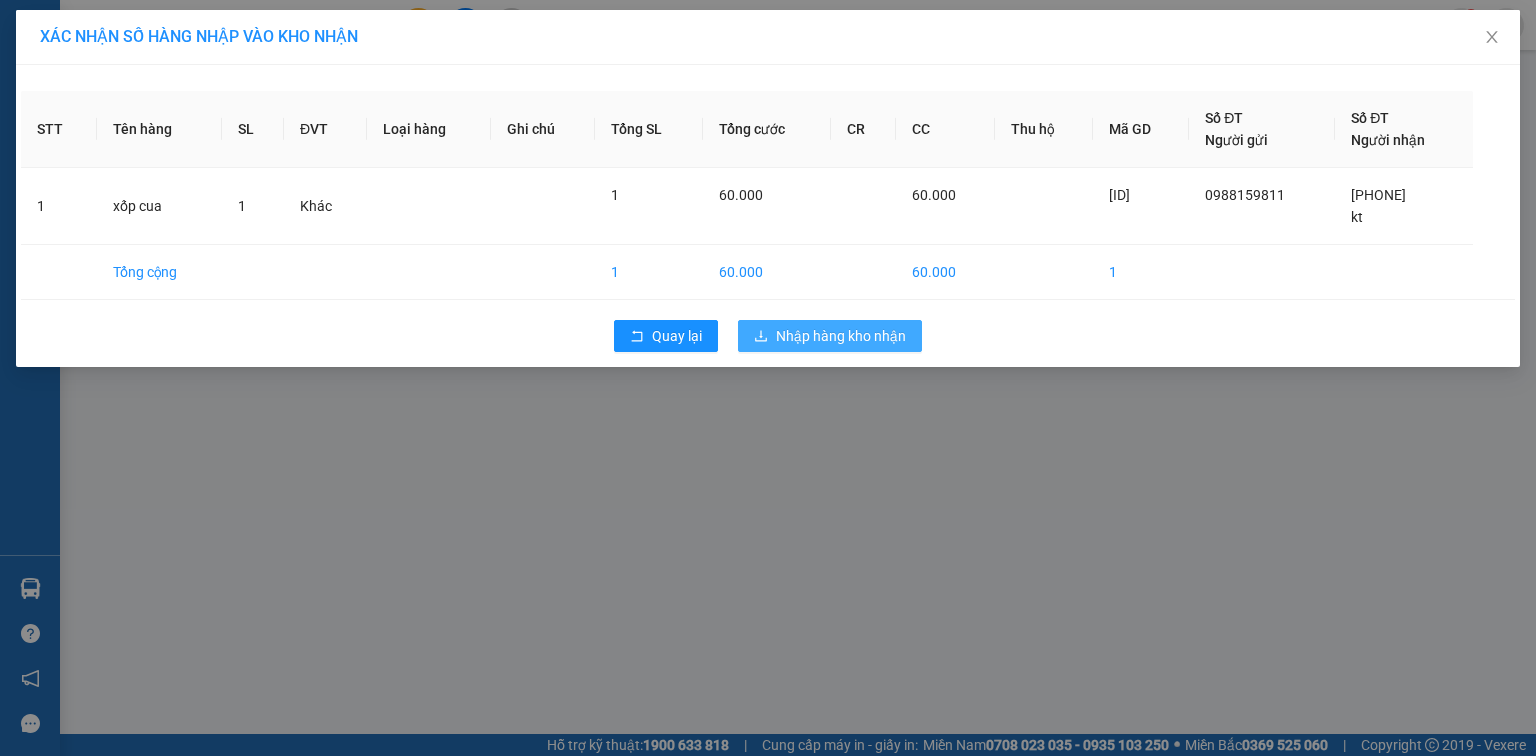 click on "Nhập hàng kho nhận" at bounding box center (830, 336) 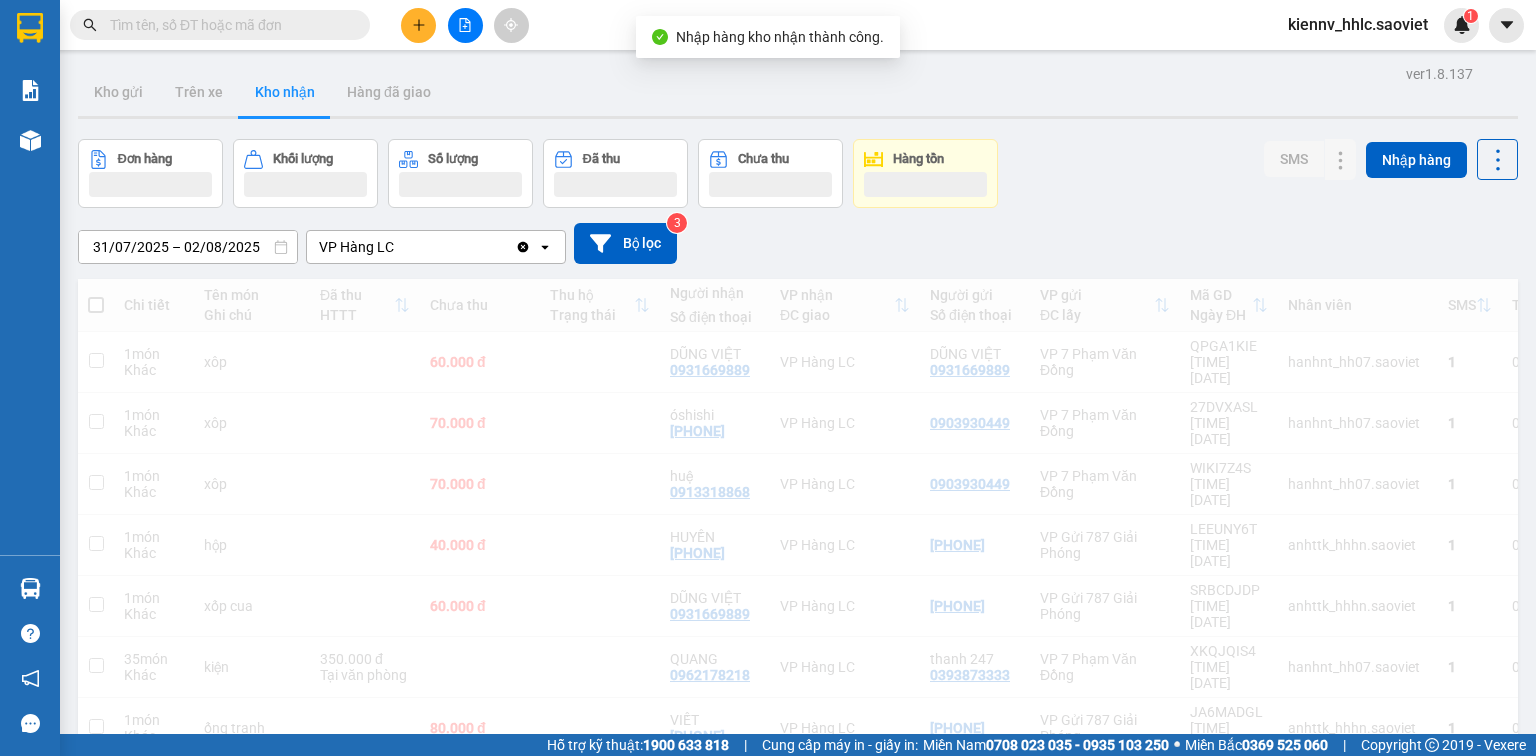 click on "kiennv_hhlc.saoviet" at bounding box center [1358, 24] 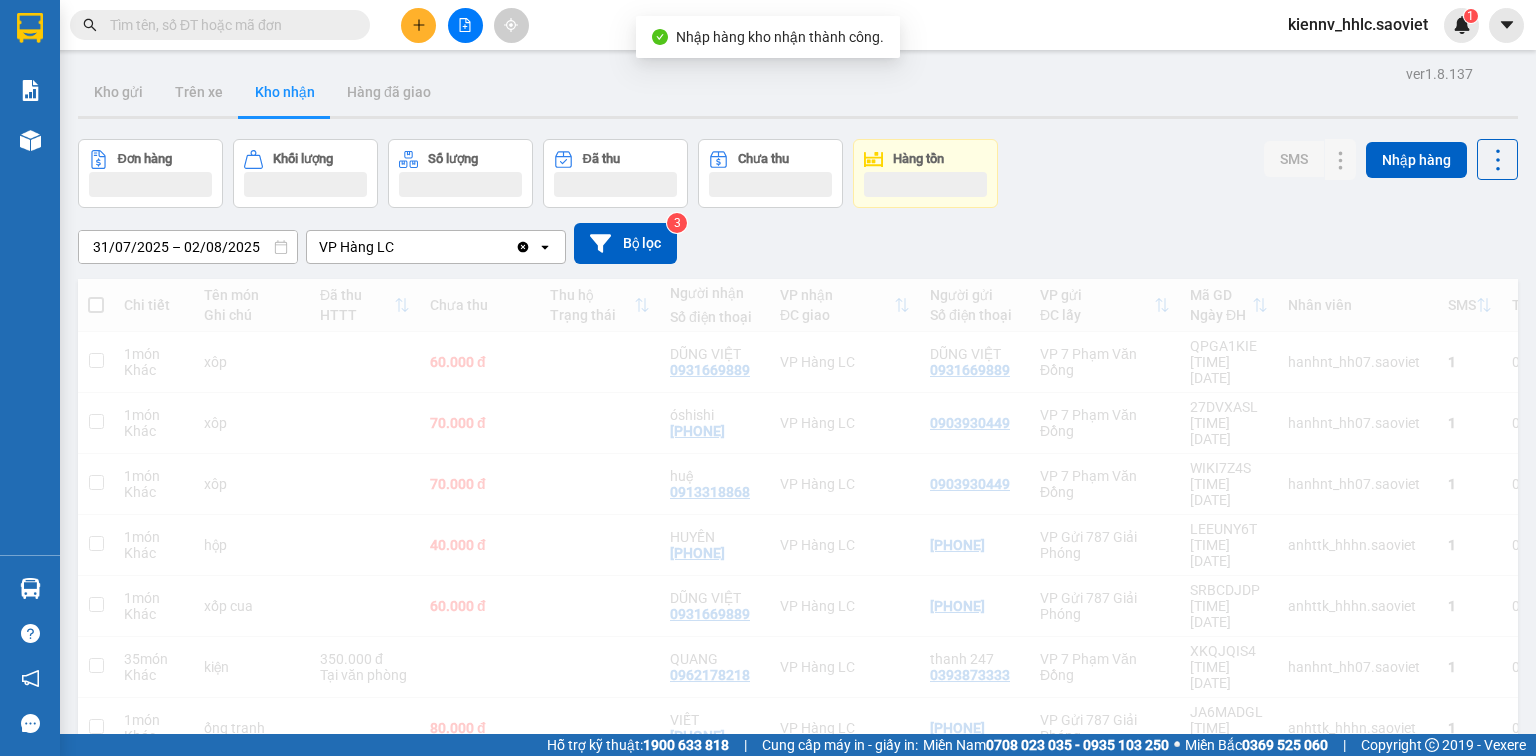 click on "kiennv_hhlc.saoviet" at bounding box center (1358, 24) 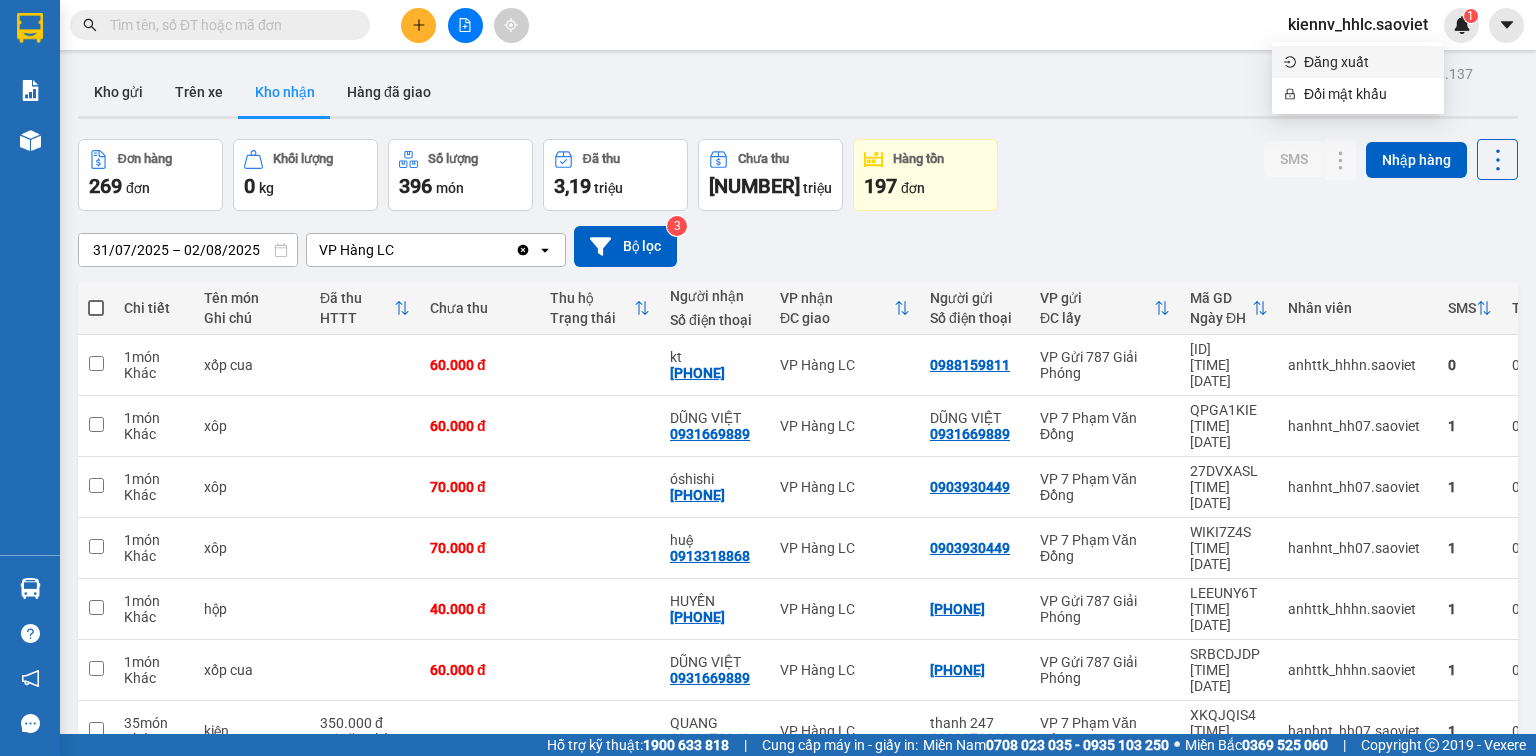 click on "Đăng xuất" at bounding box center (1368, 62) 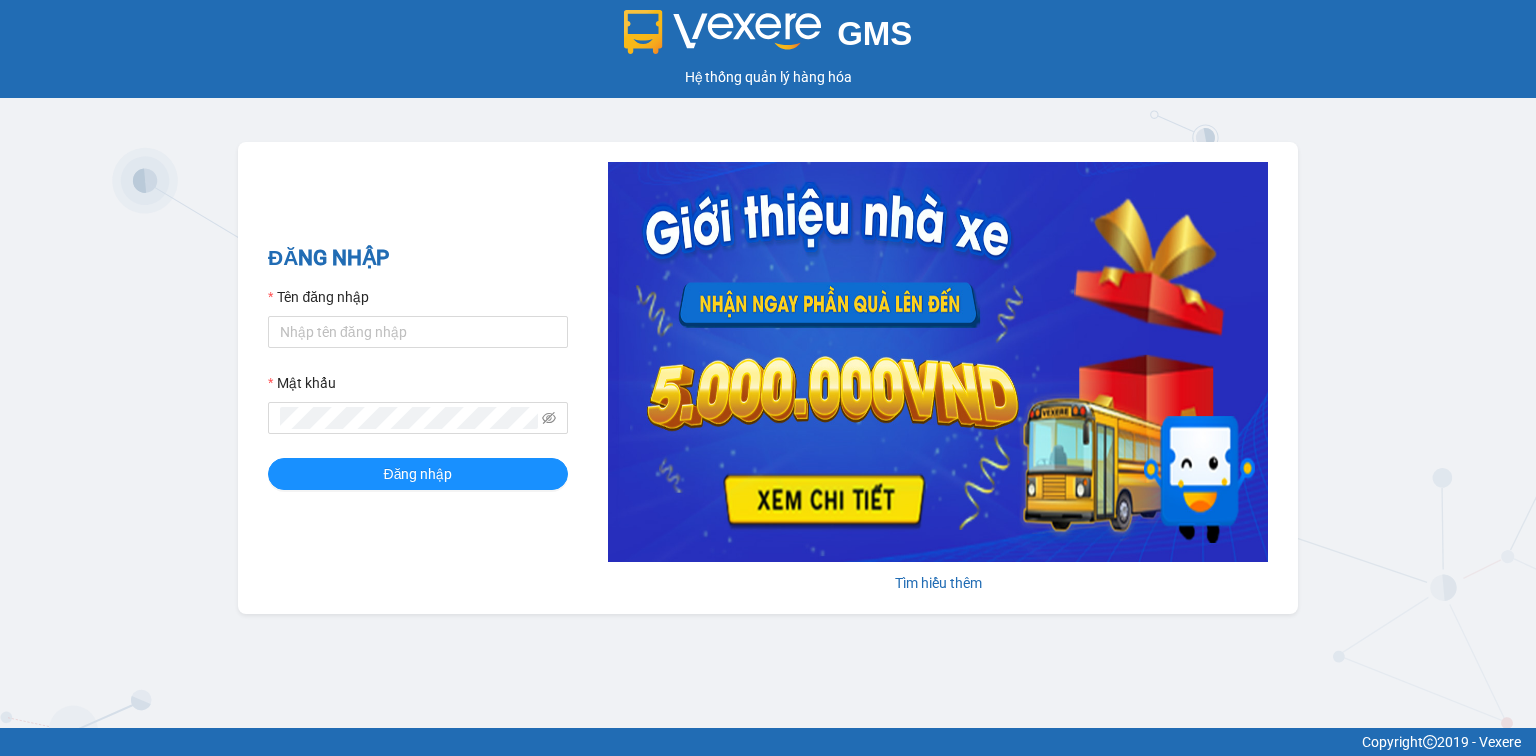 scroll, scrollTop: 0, scrollLeft: 0, axis: both 